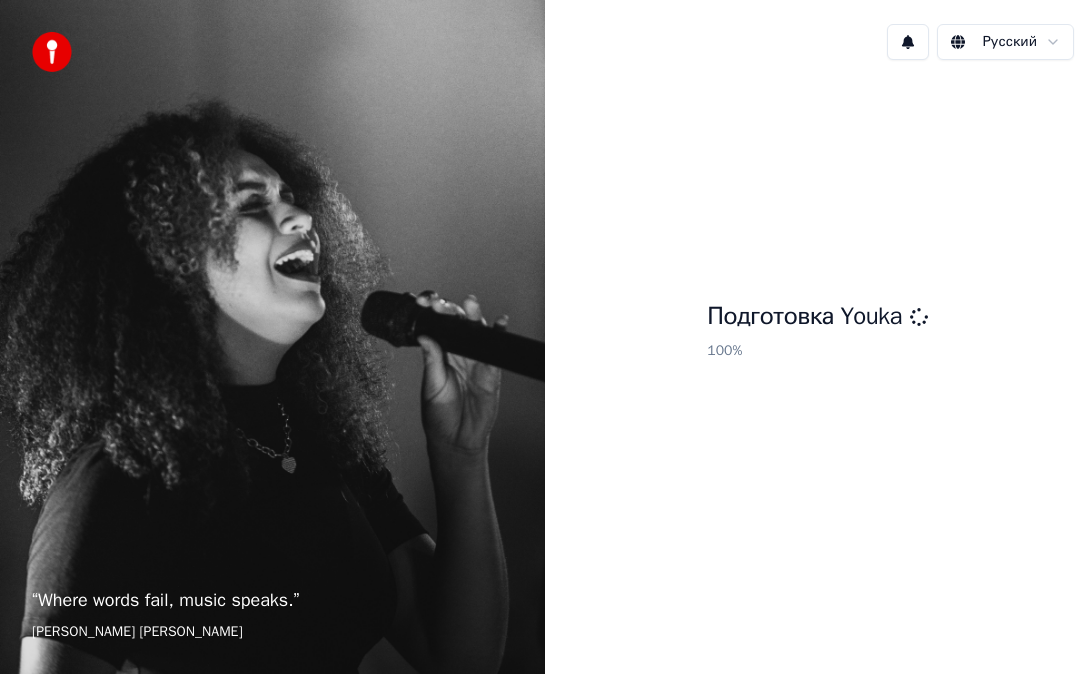 scroll, scrollTop: 0, scrollLeft: 0, axis: both 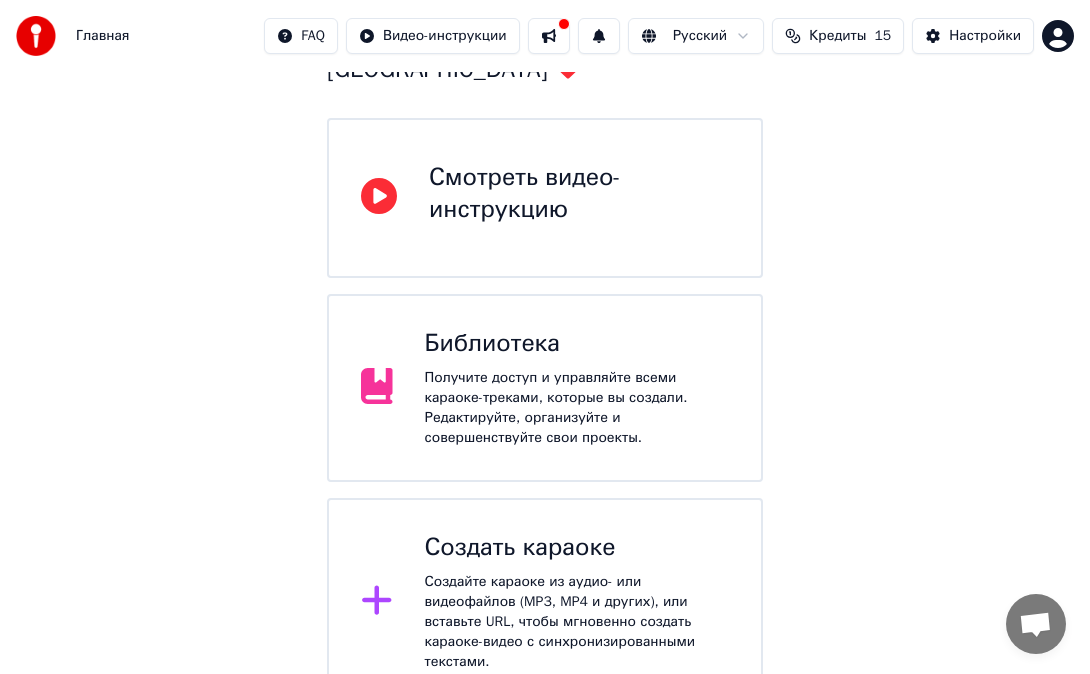 click on "Создать караоке" at bounding box center (577, 548) 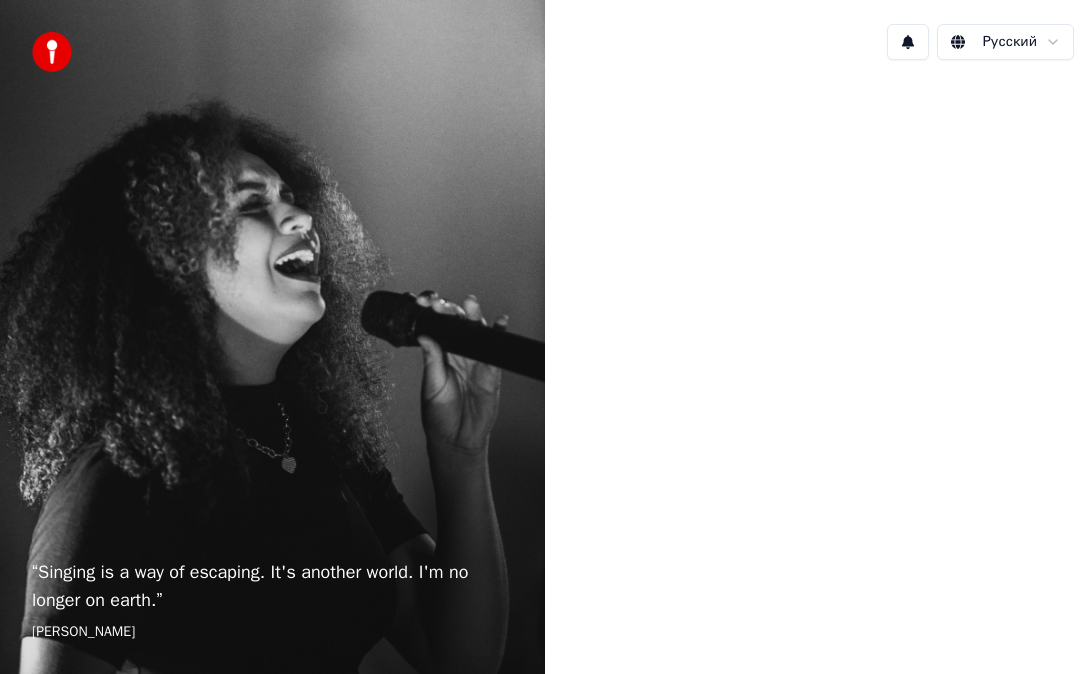 scroll, scrollTop: 0, scrollLeft: 0, axis: both 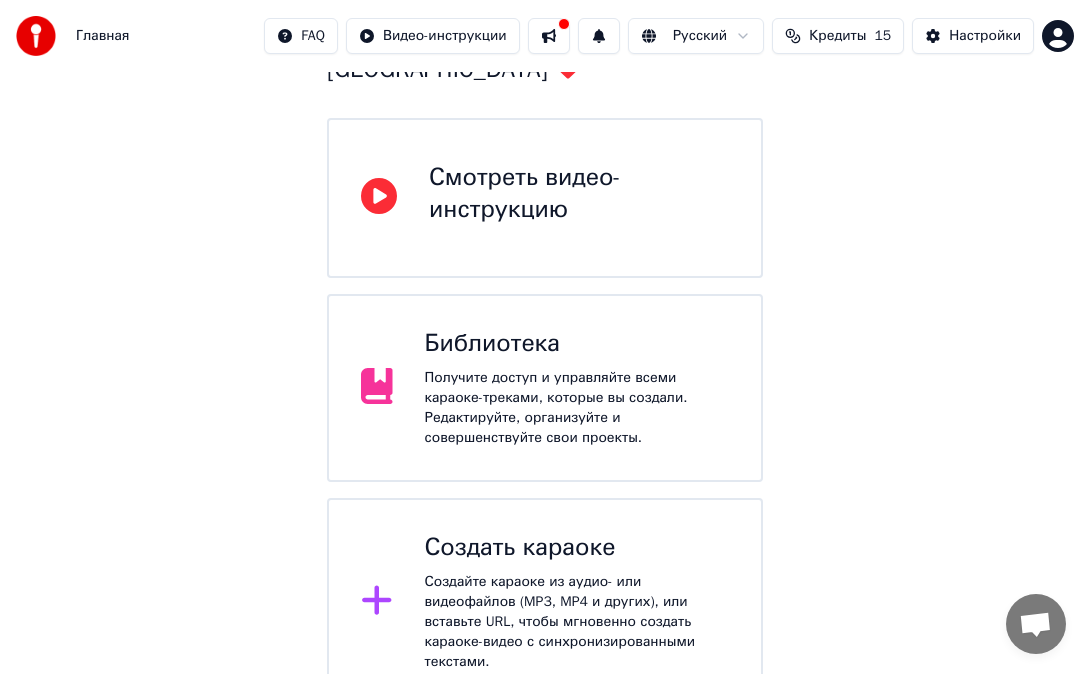 click on "Создайте караоке из аудио- или видеофайлов (MP3, MP4 и других), или вставьте URL, чтобы мгновенно создать караоке-видео с синхронизированными текстами." at bounding box center [577, 622] 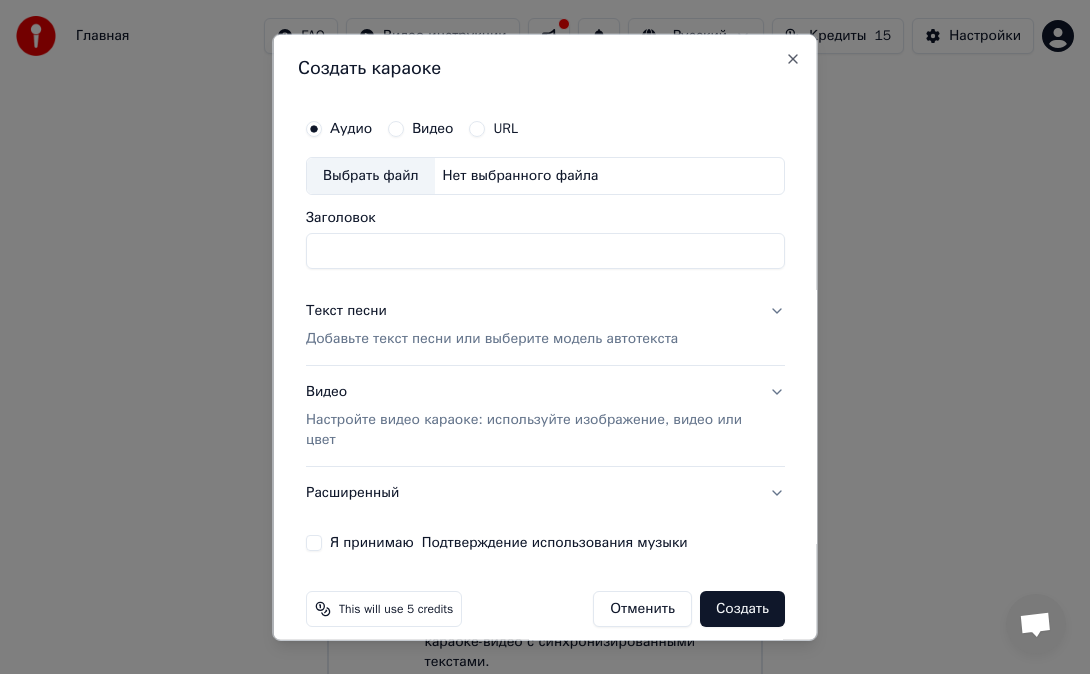 click on "Нет выбранного файла" at bounding box center (520, 176) 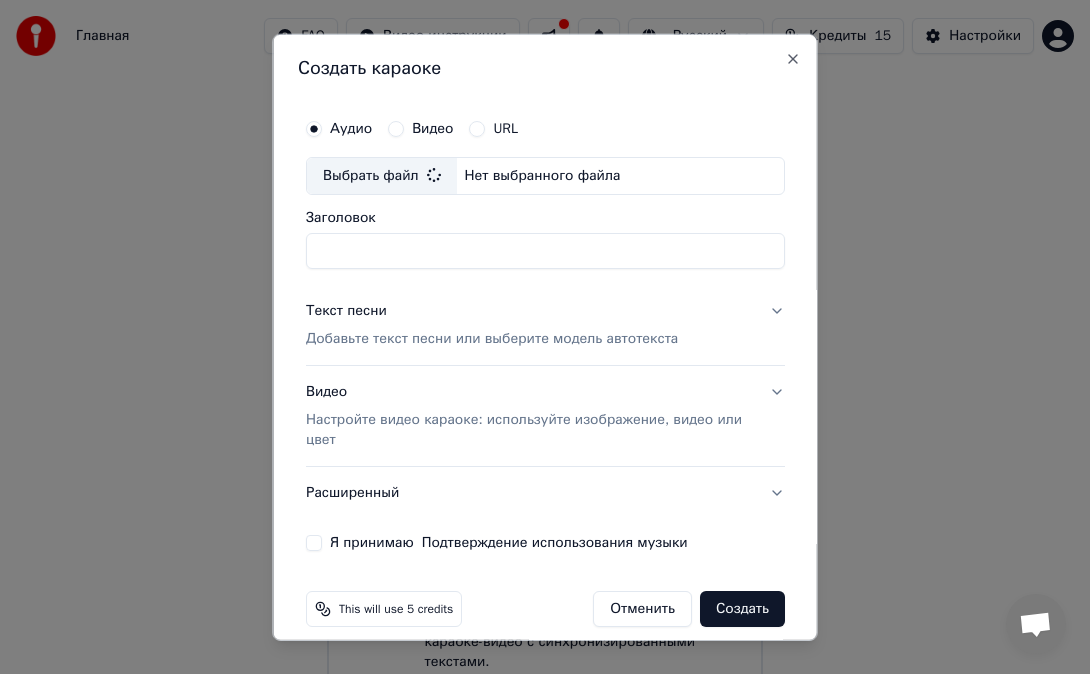 type on "**********" 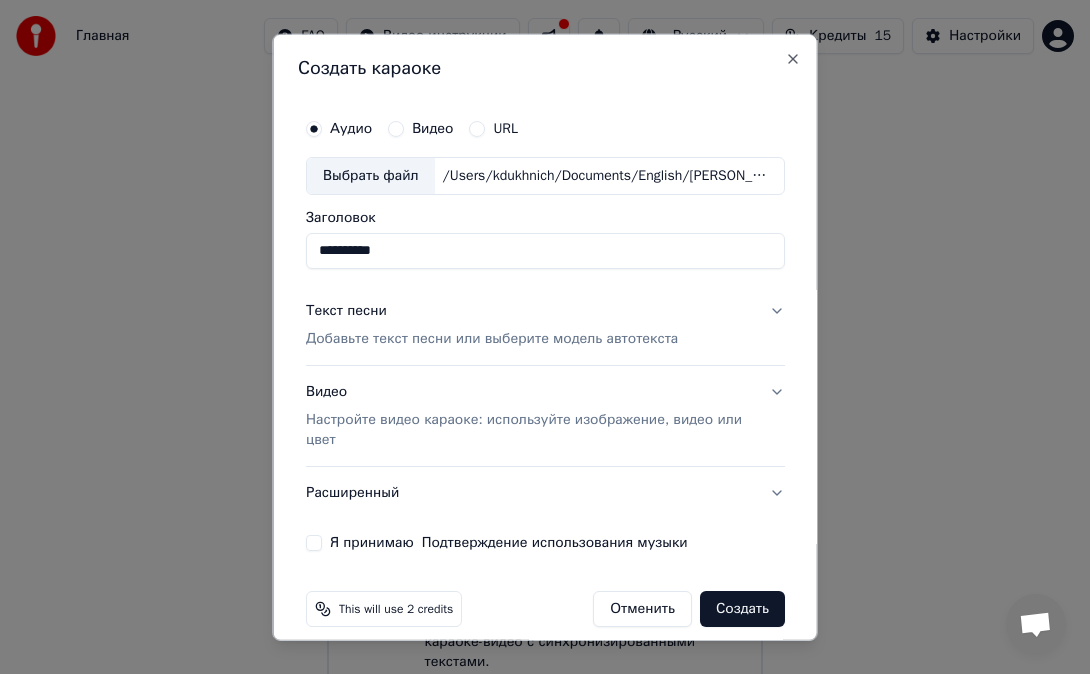 click on "Добавьте текст песни или выберите модель автотекста" at bounding box center [492, 339] 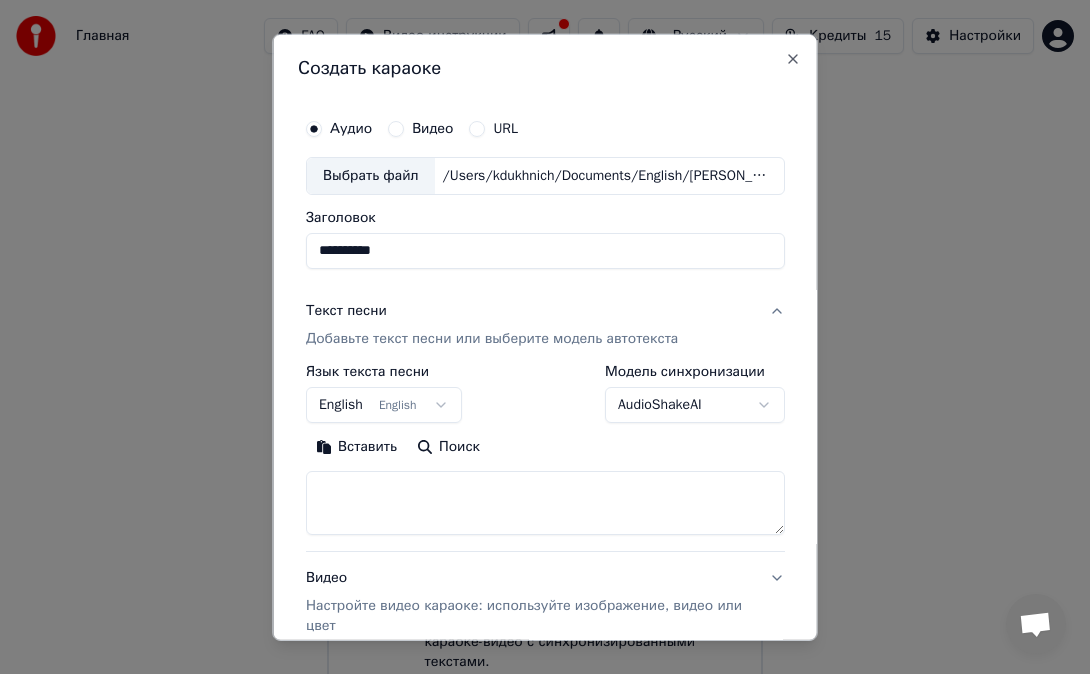 click at bounding box center (545, 503) 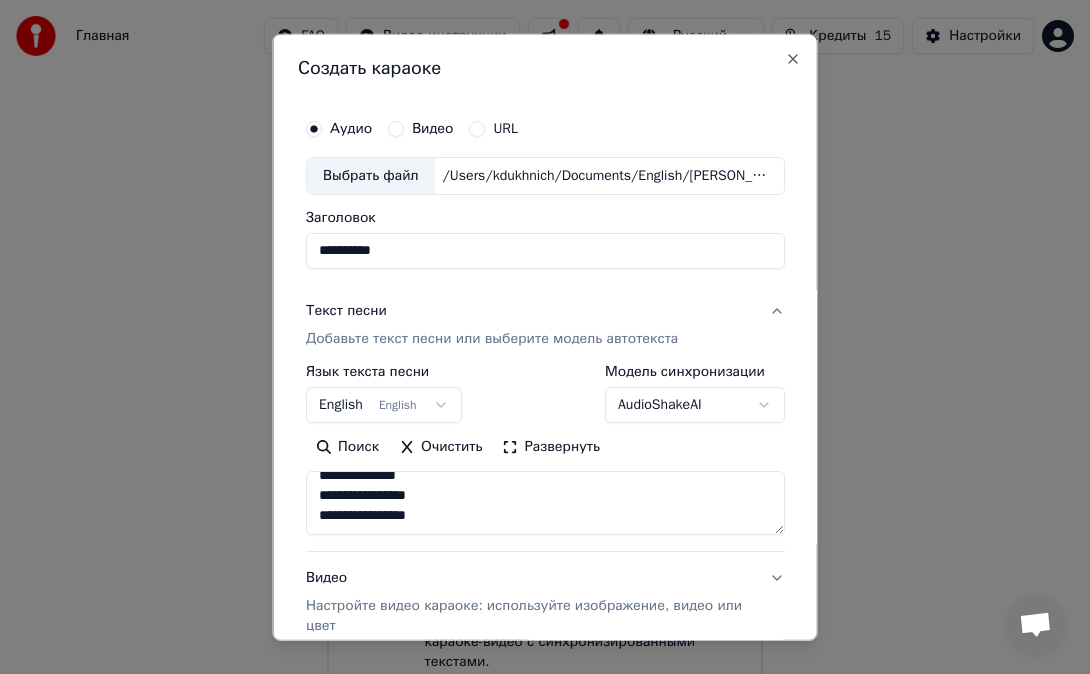 scroll, scrollTop: 0, scrollLeft: 0, axis: both 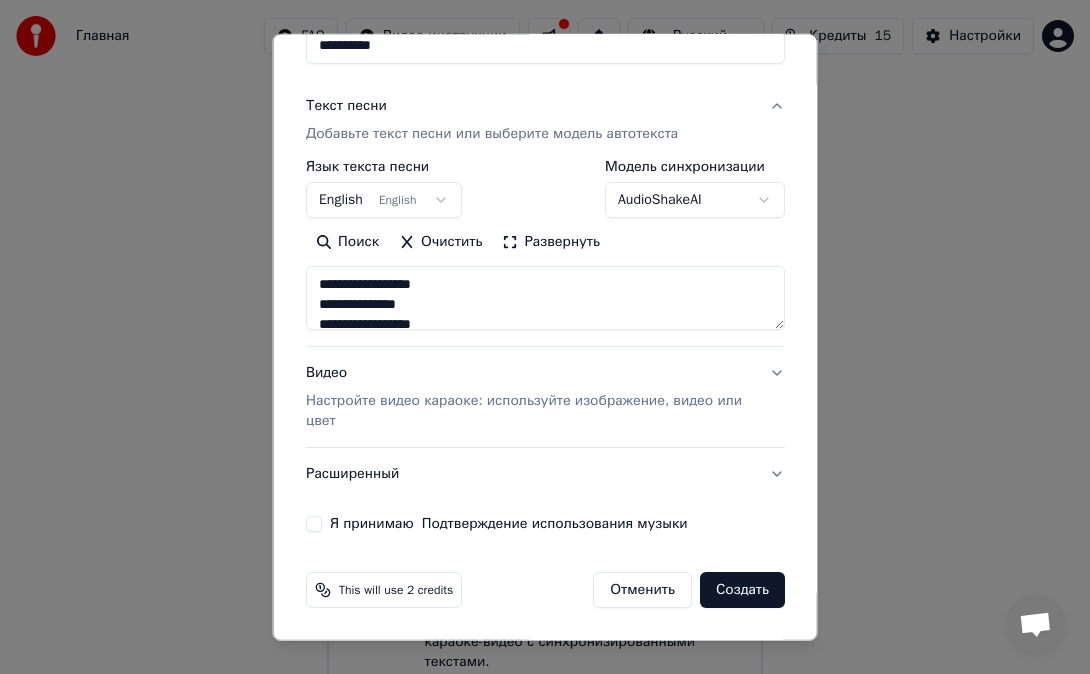 type on "**********" 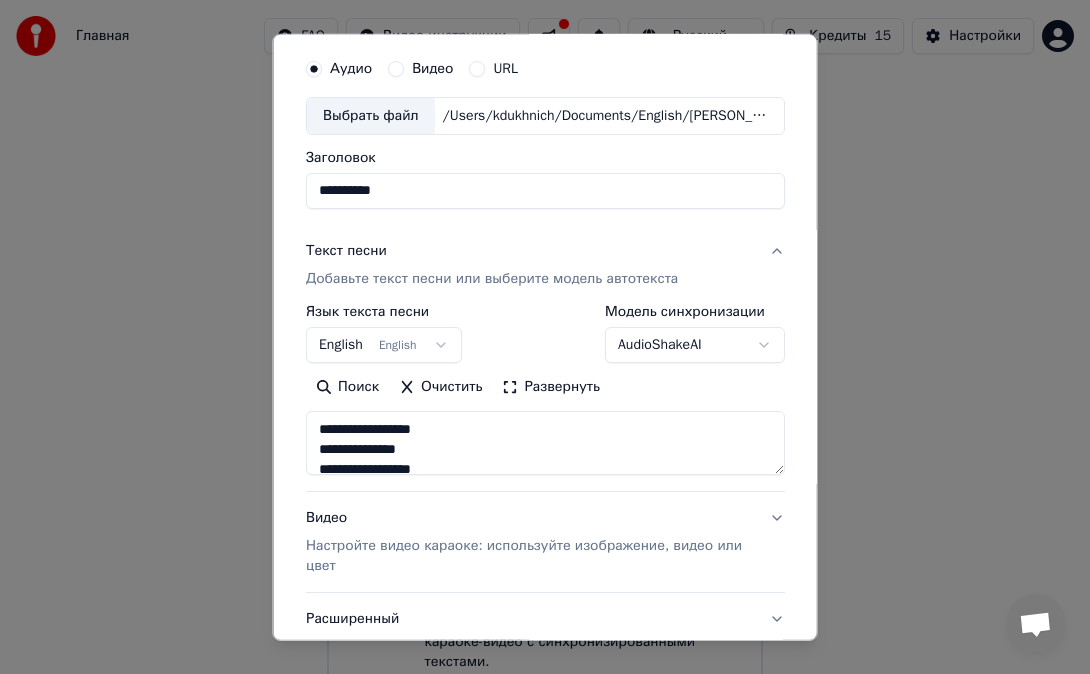 scroll, scrollTop: 205, scrollLeft: 0, axis: vertical 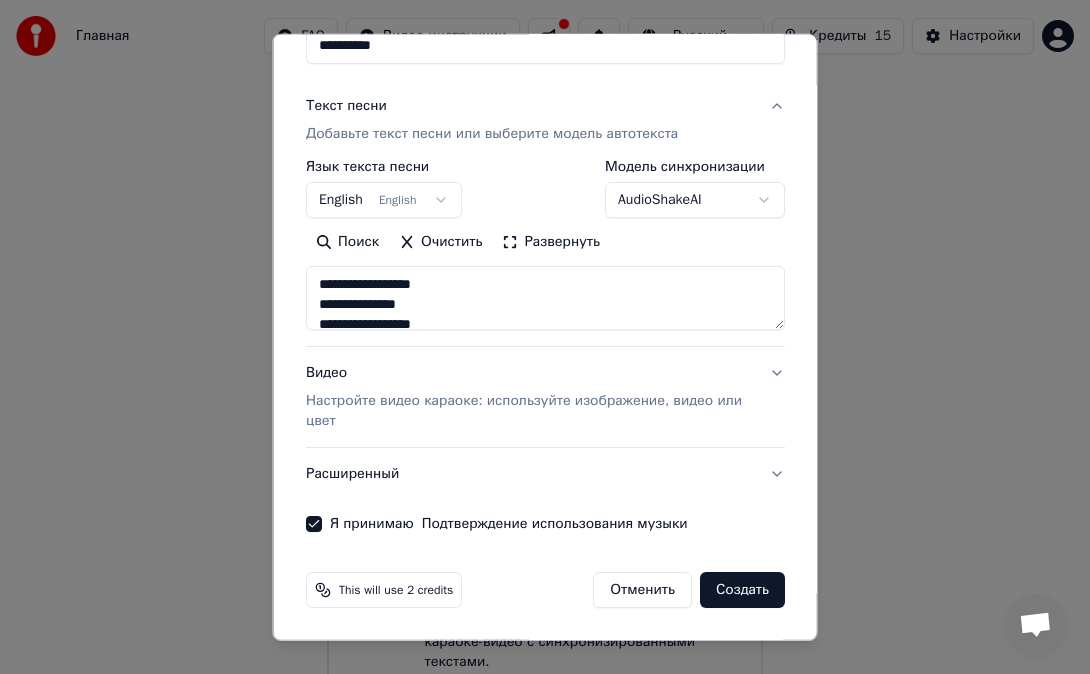 click on "Создать" at bounding box center [742, 590] 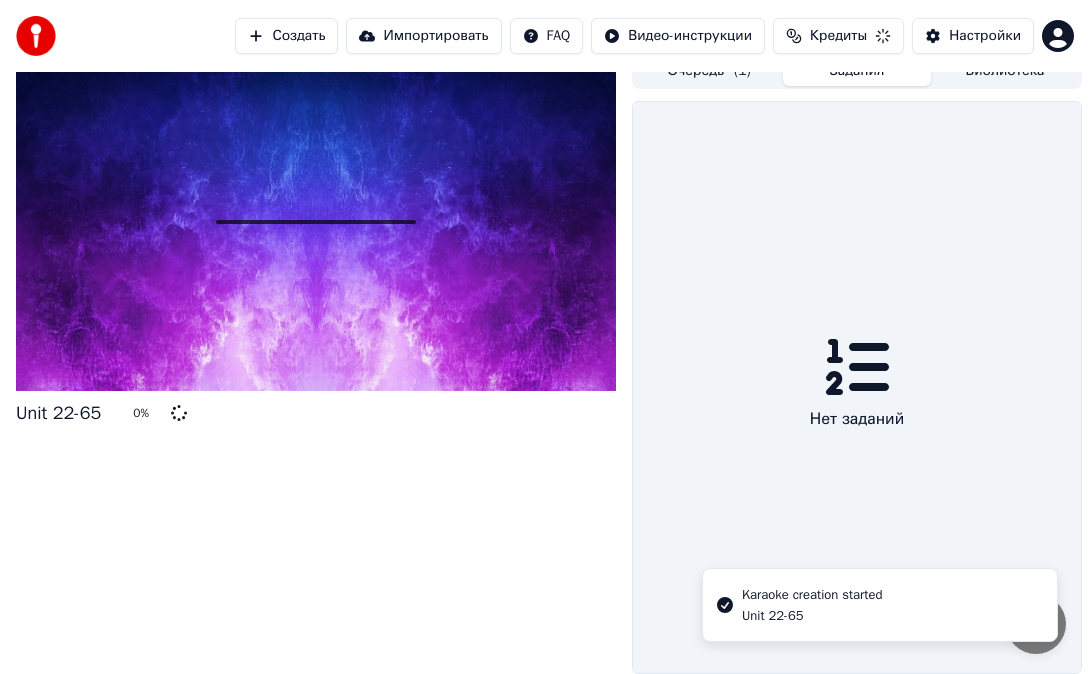 scroll, scrollTop: 59, scrollLeft: 0, axis: vertical 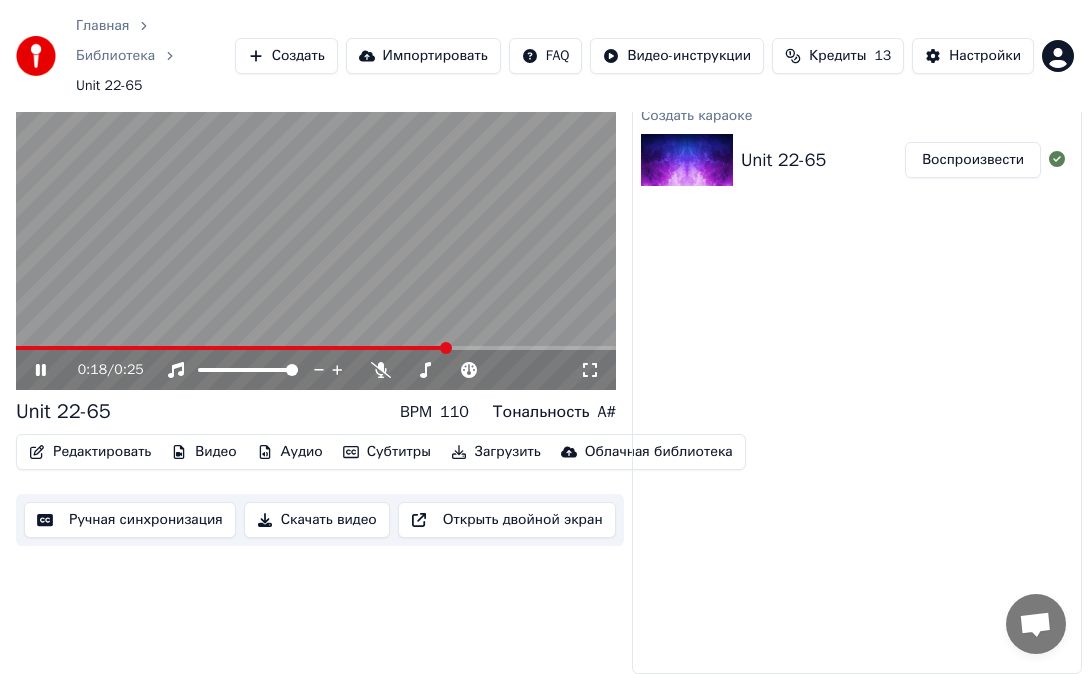click 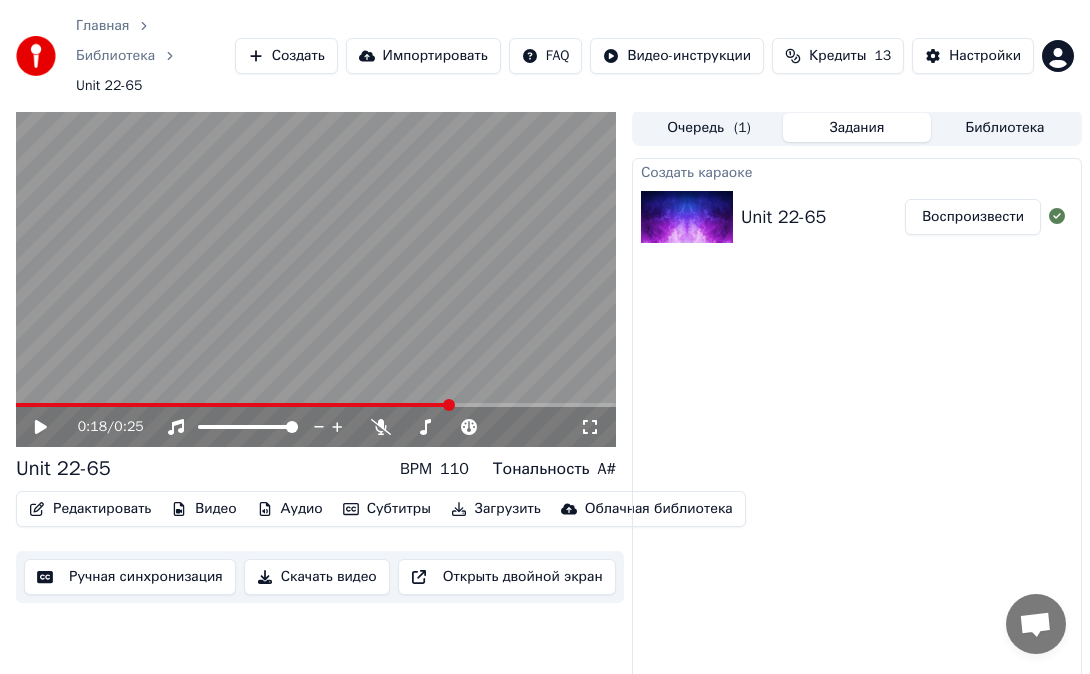 scroll, scrollTop: 0, scrollLeft: 0, axis: both 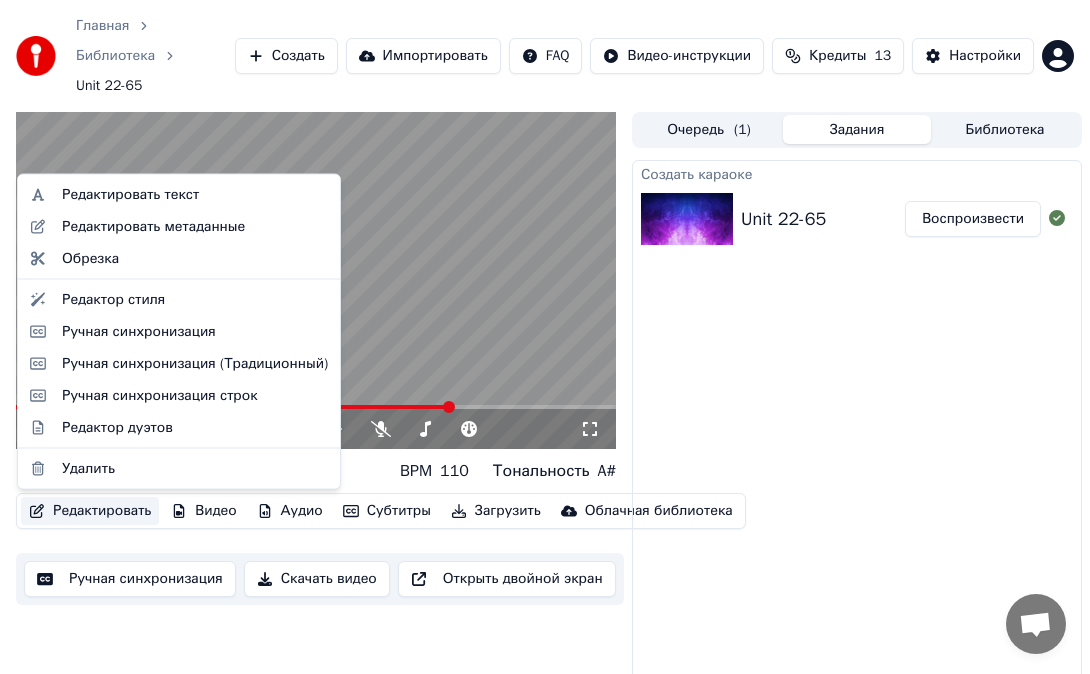 click on "Редактировать" at bounding box center (90, 511) 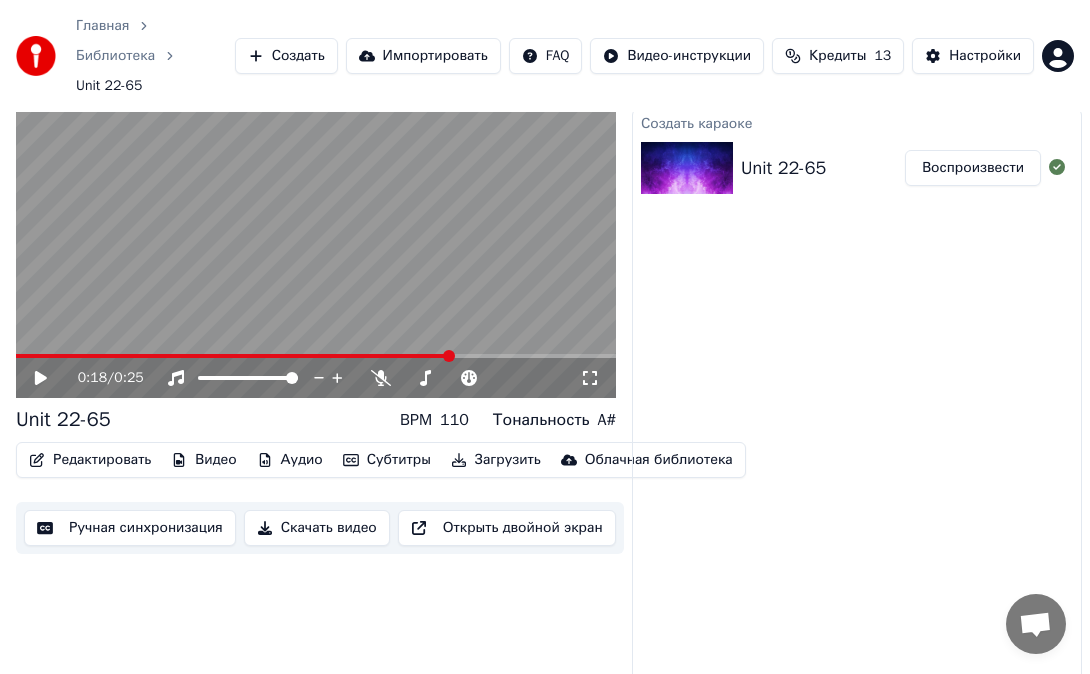scroll, scrollTop: 59, scrollLeft: 0, axis: vertical 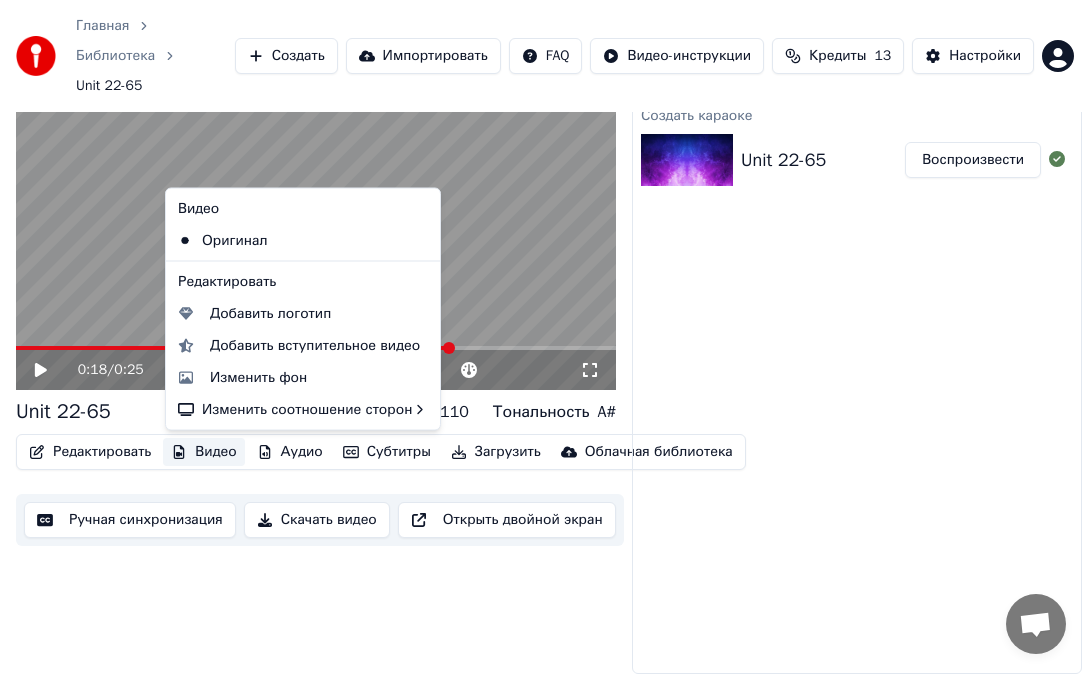 click on "Видео" at bounding box center [203, 452] 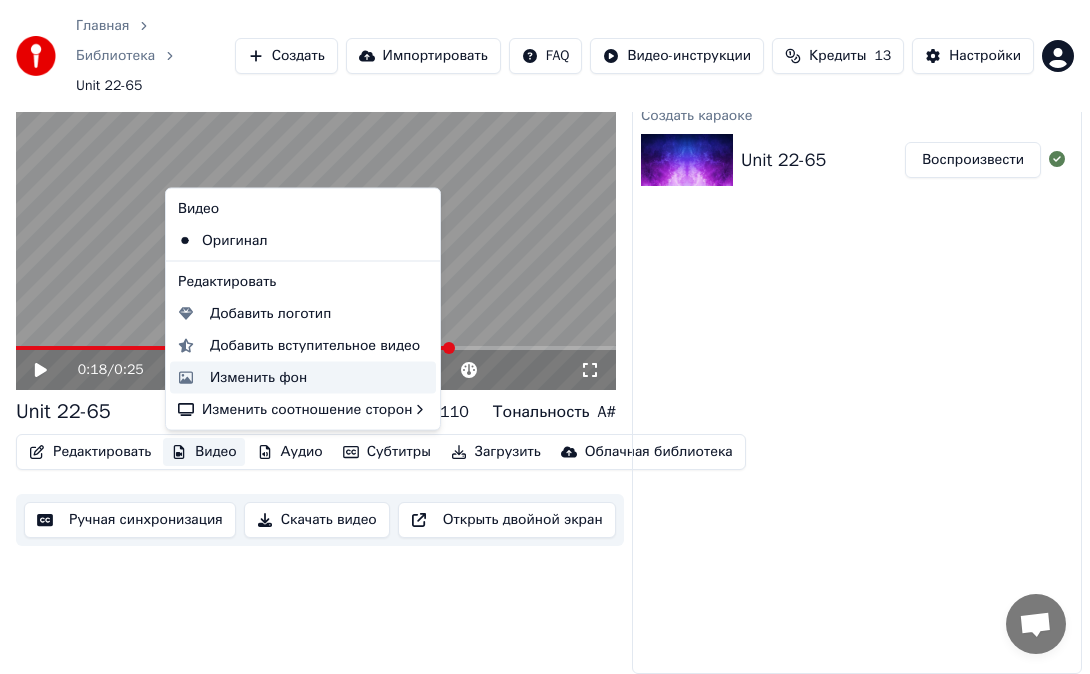 click on "Изменить фон" at bounding box center (258, 377) 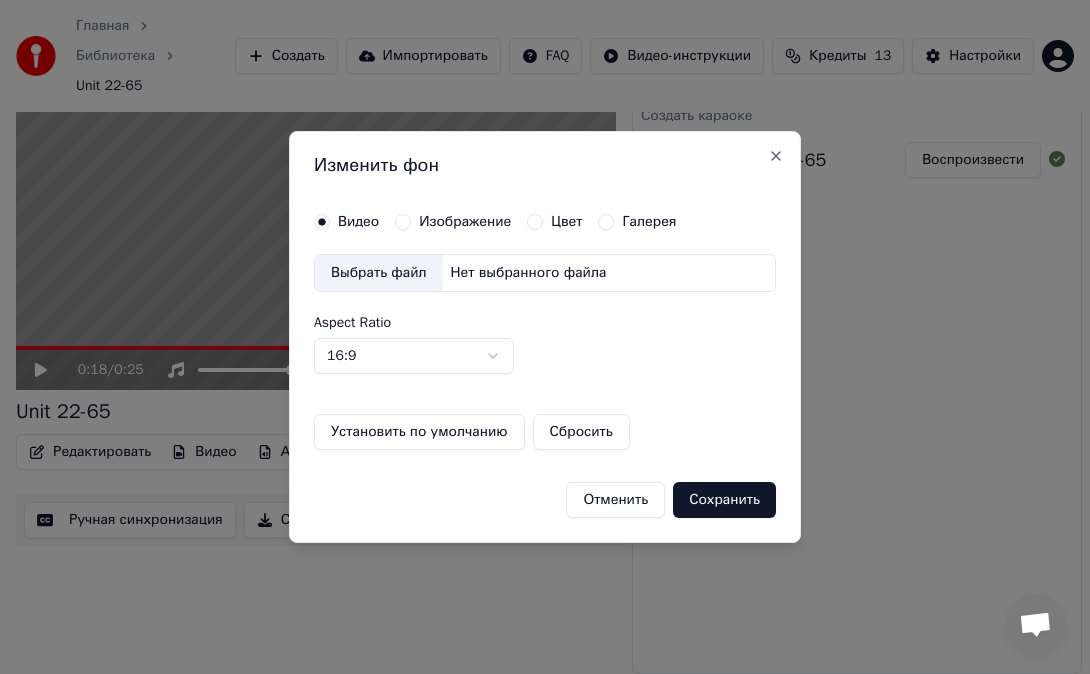 click on "Изображение" at bounding box center [465, 222] 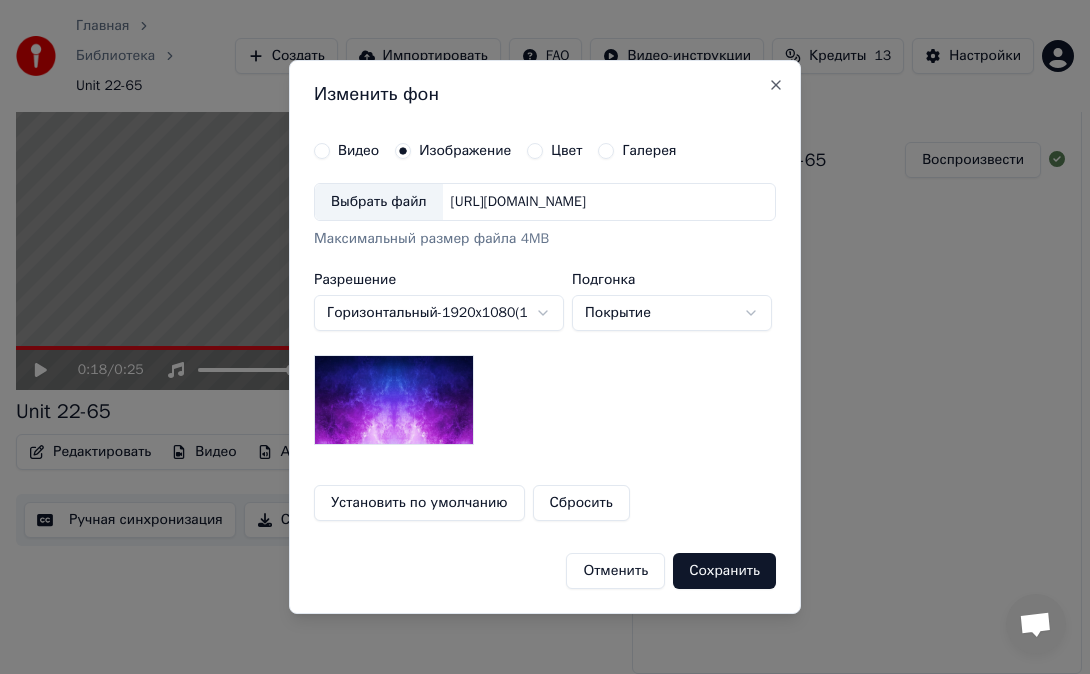 click on "Выбрать файл" at bounding box center [379, 202] 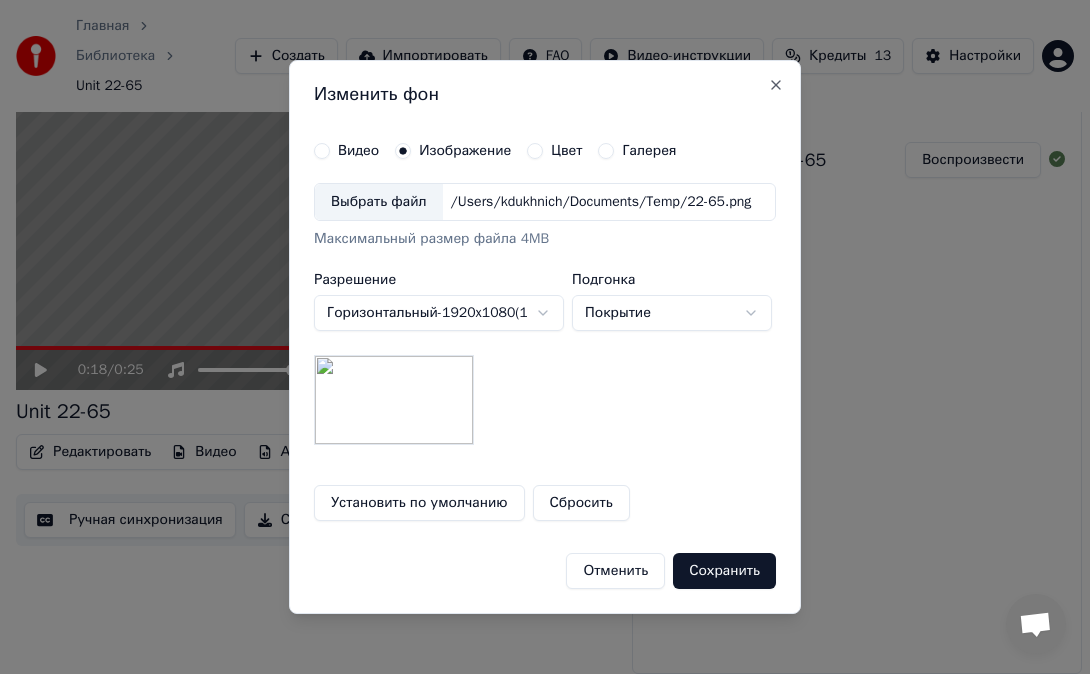 click on "Сохранить" at bounding box center (724, 571) 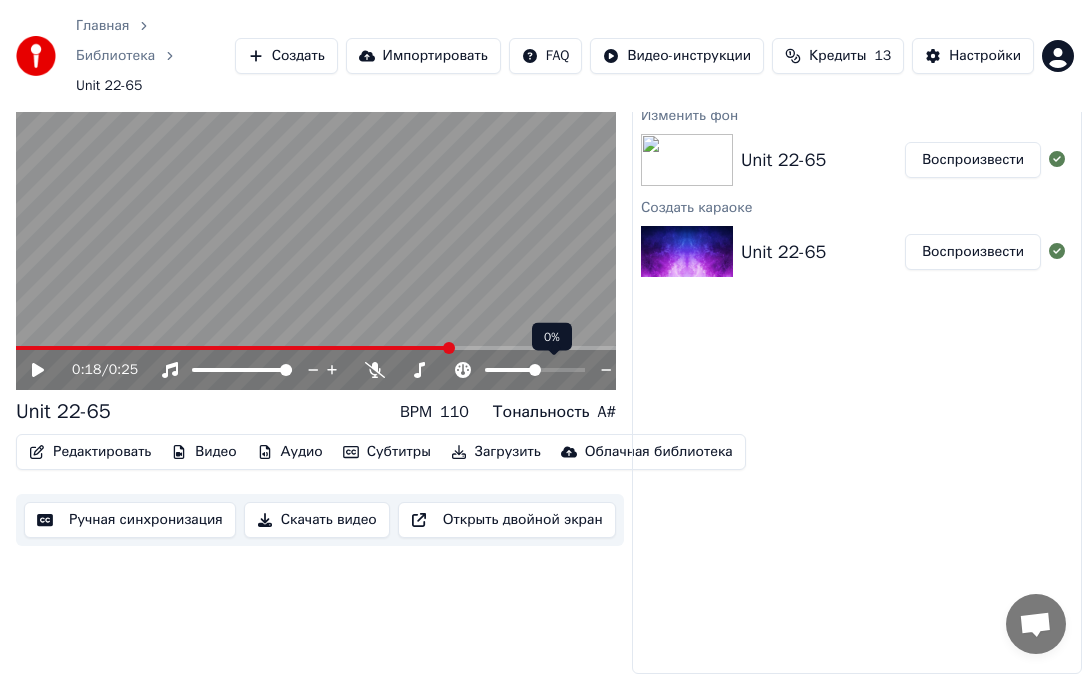 click on "Unit 22-65 Воспроизвести" at bounding box center (857, 160) 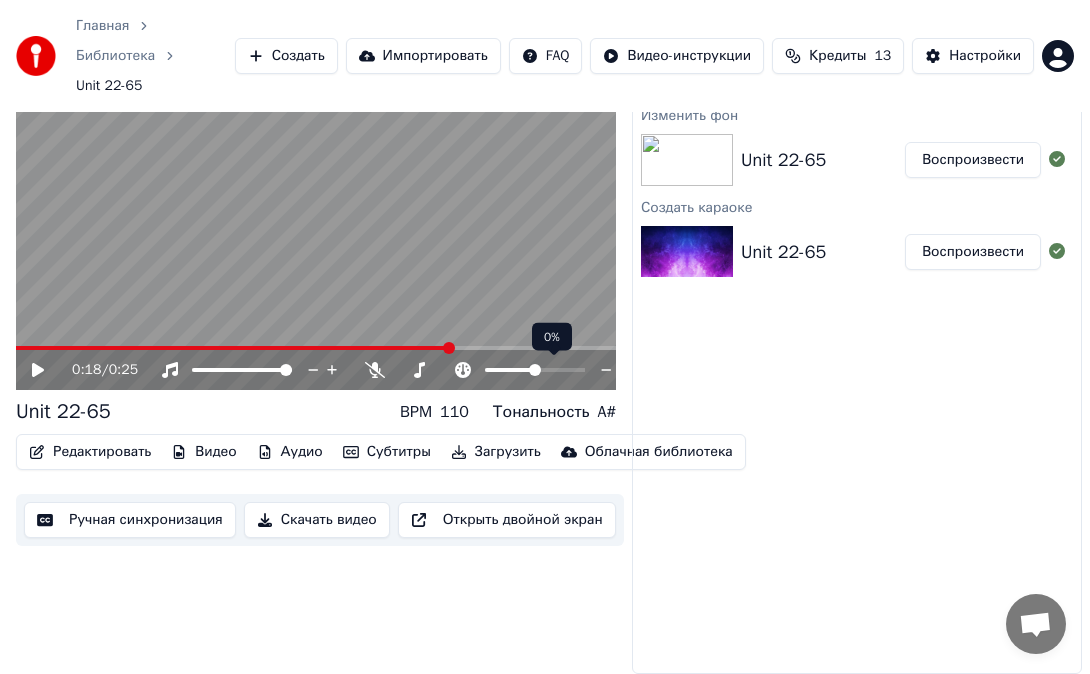 click on "Воспроизвести" at bounding box center (973, 160) 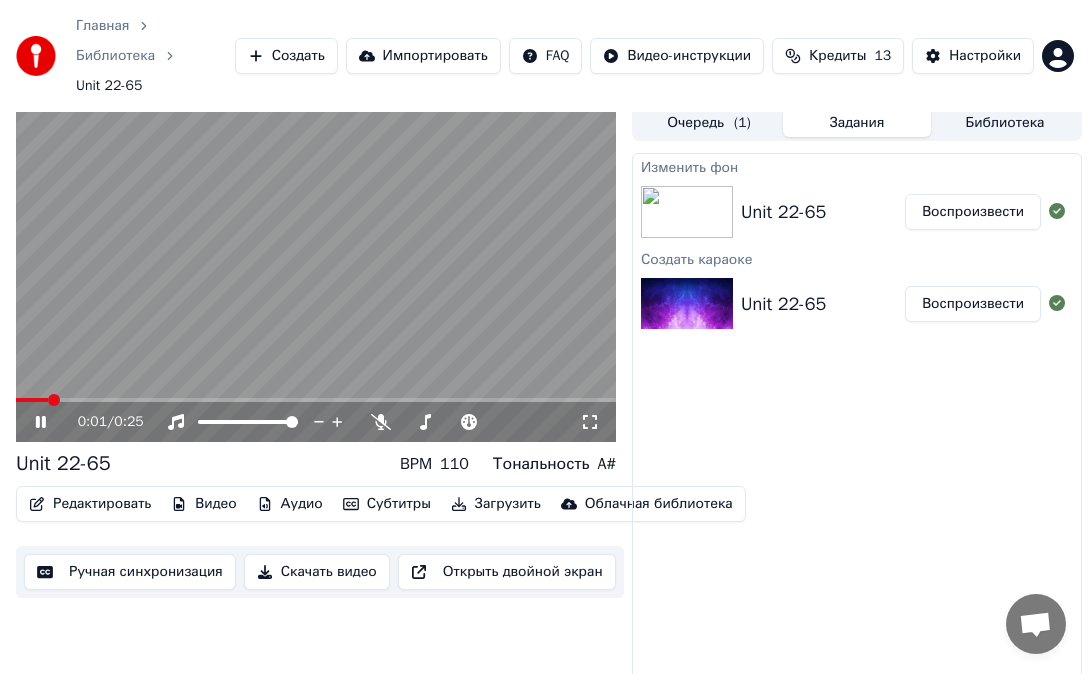 scroll, scrollTop: 0, scrollLeft: 0, axis: both 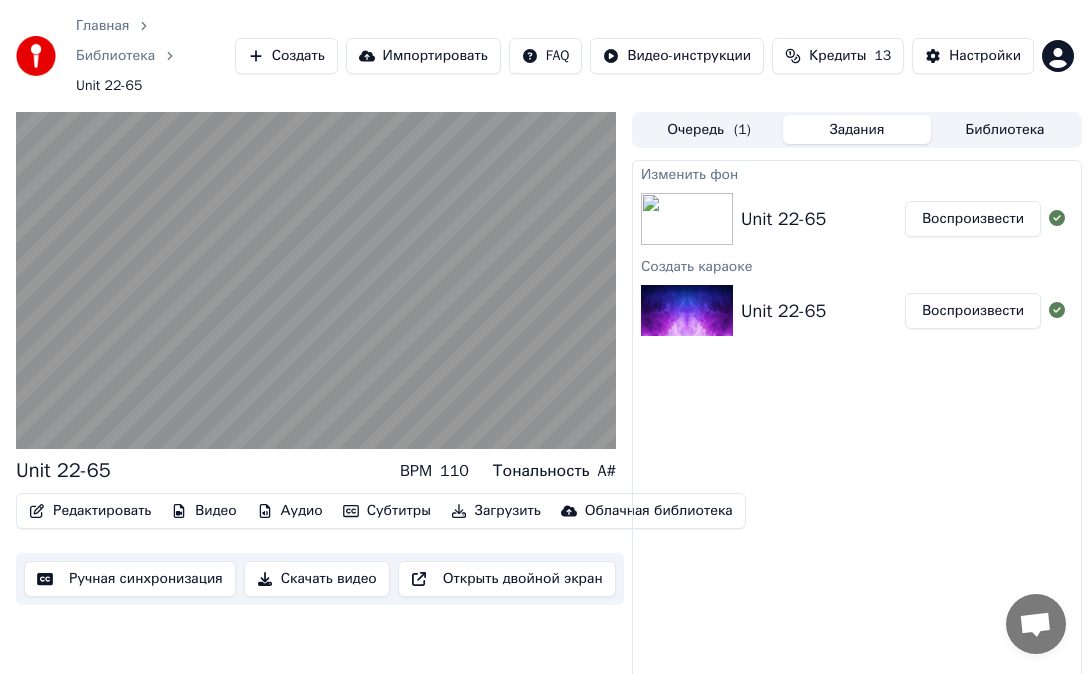 click on "Загрузить" at bounding box center [496, 511] 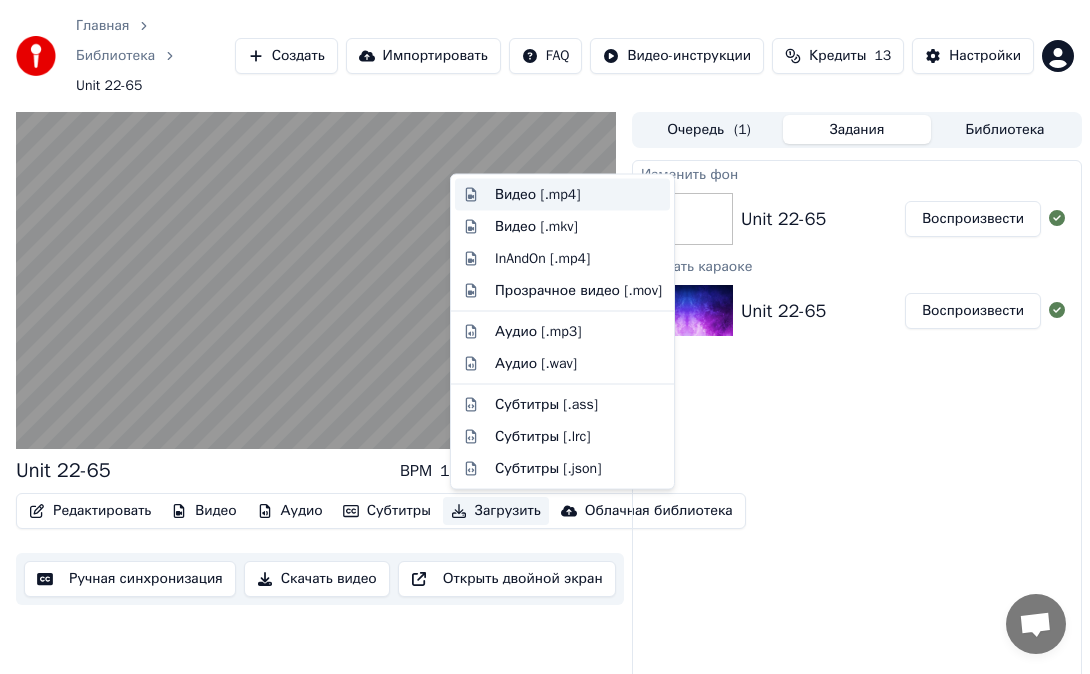 click on "Видео [.mp4]" at bounding box center [578, 195] 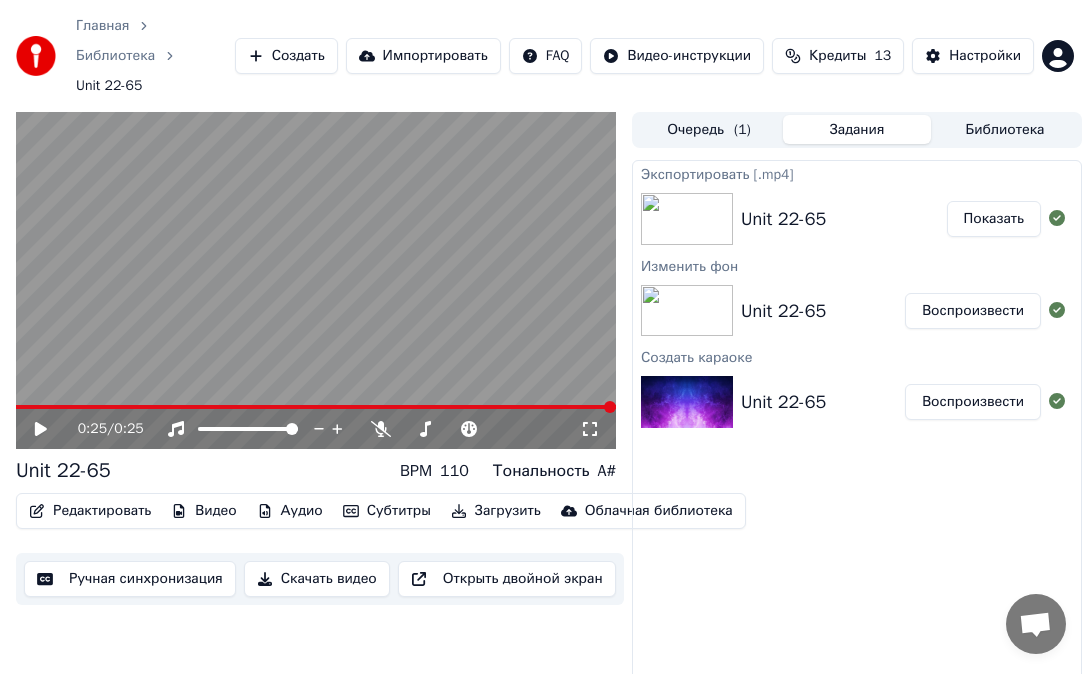 click on "Показать" at bounding box center [994, 219] 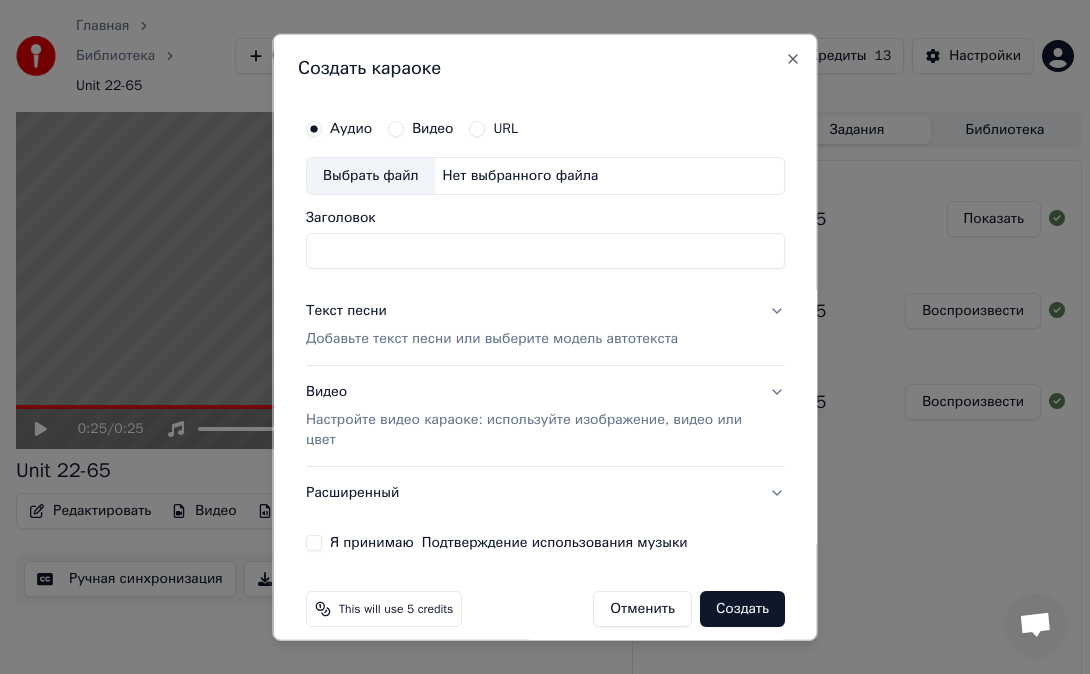 click on "Выбрать файл" at bounding box center (371, 176) 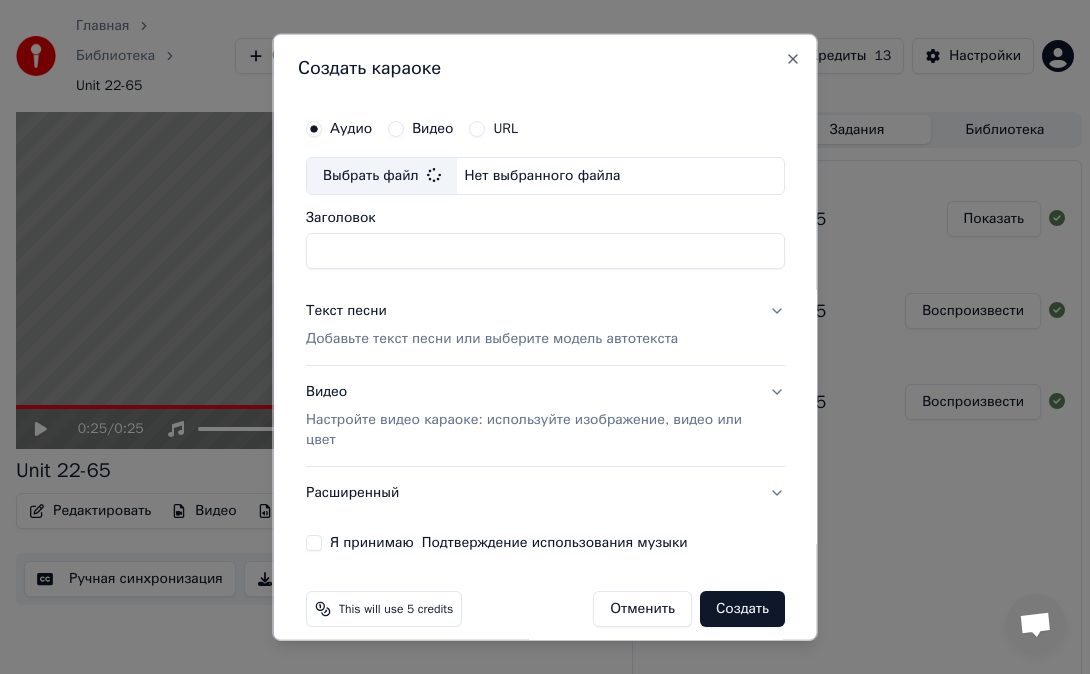 type on "**********" 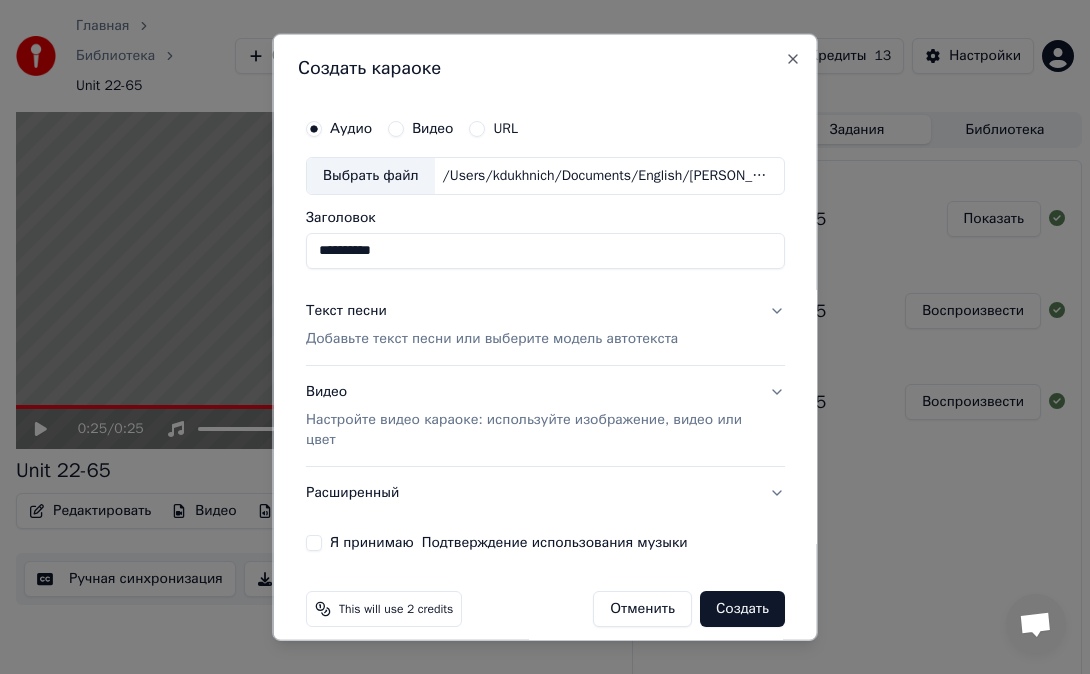 click on "Добавьте текст песни или выберите модель автотекста" at bounding box center [492, 339] 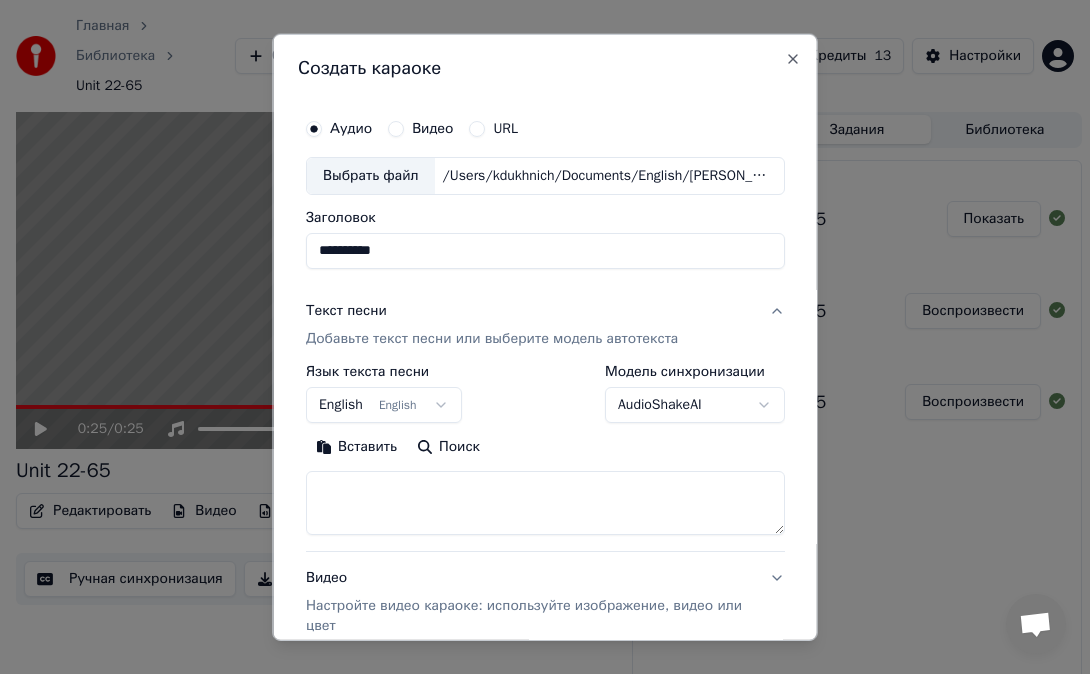 click at bounding box center [545, 503] 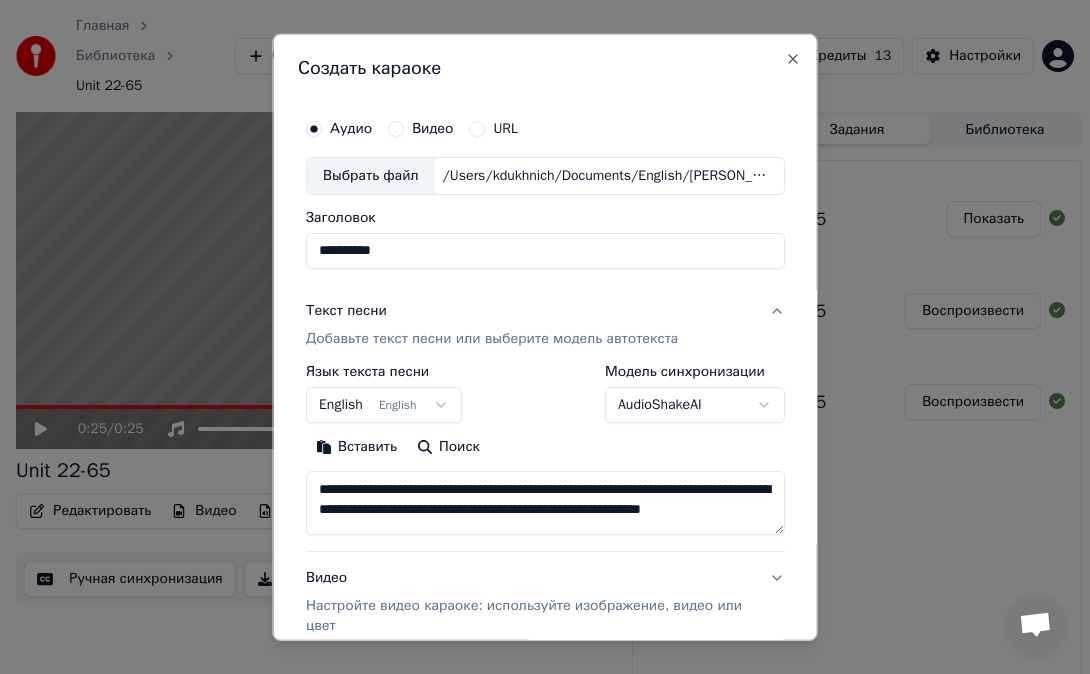 scroll, scrollTop: 4, scrollLeft: 0, axis: vertical 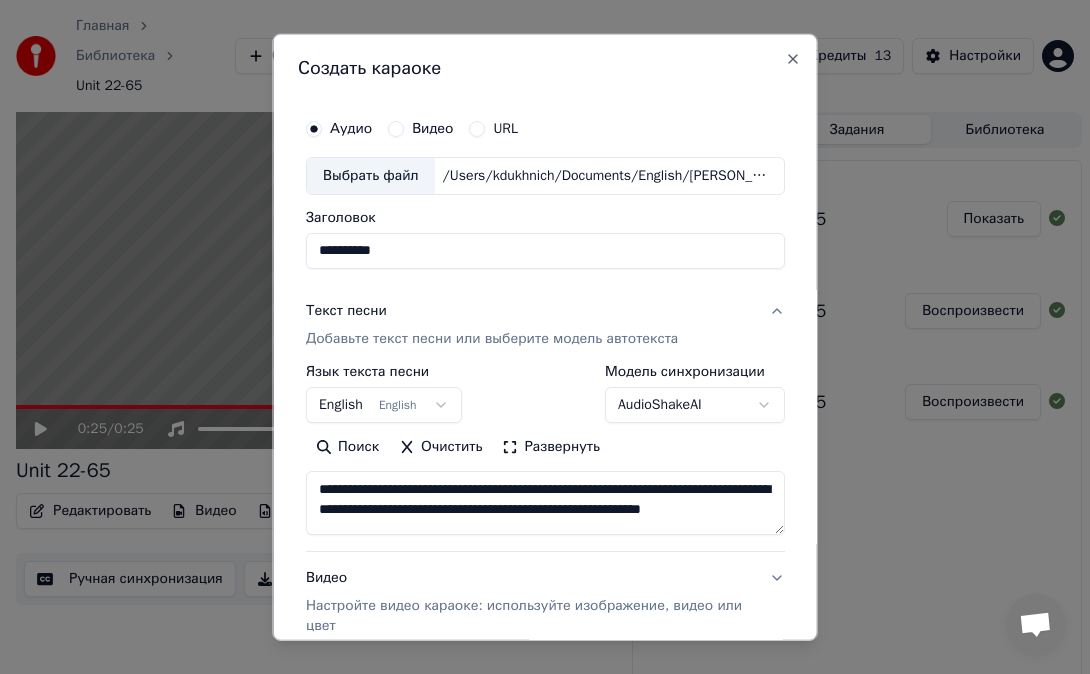 click on "**********" at bounding box center (545, 503) 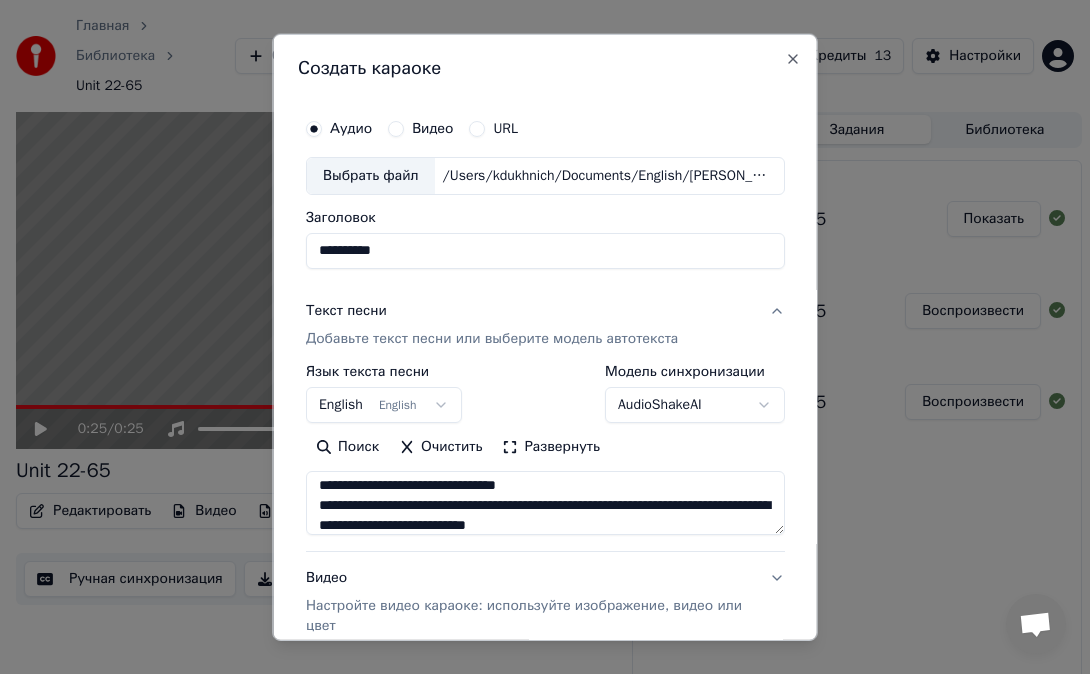 scroll, scrollTop: 14, scrollLeft: 0, axis: vertical 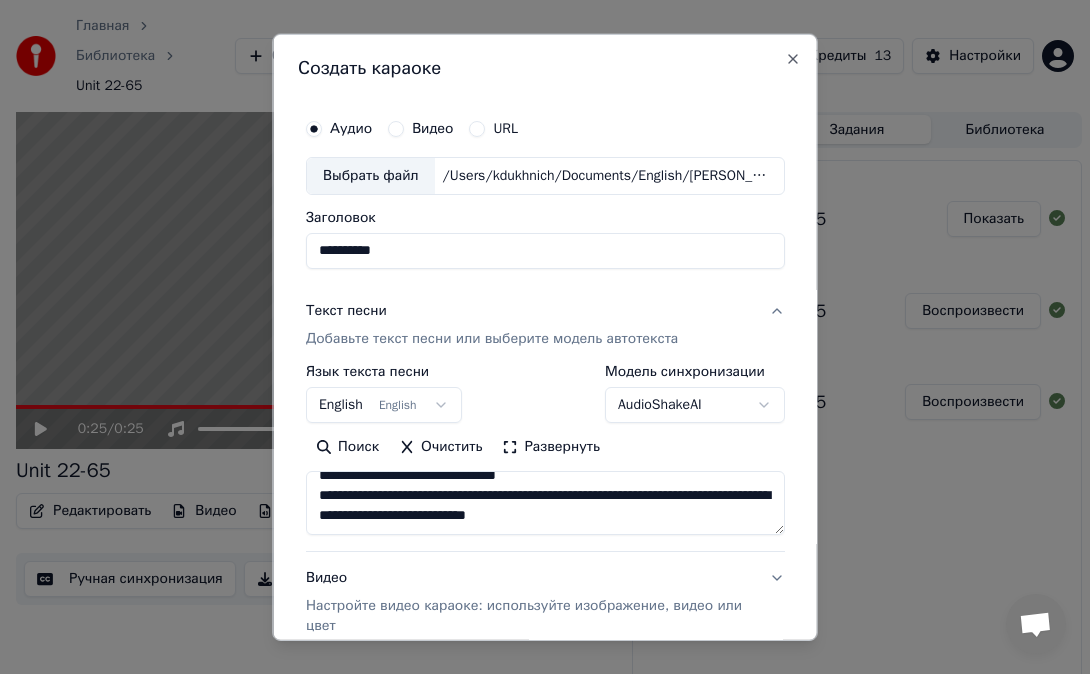 click on "**********" at bounding box center (545, 503) 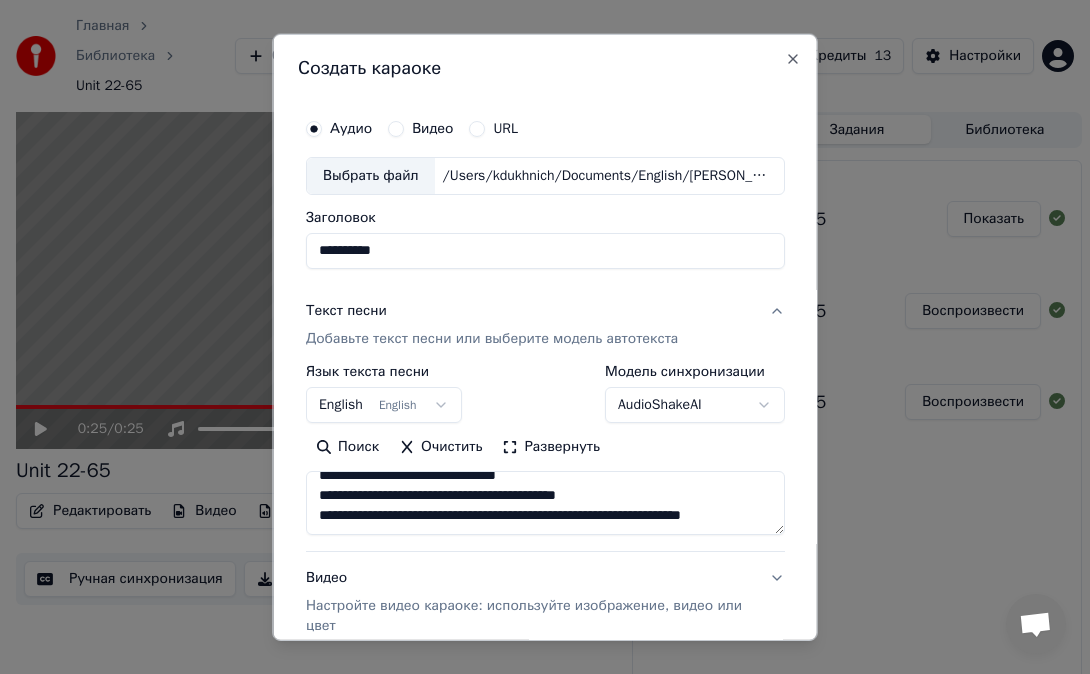 click on "**********" at bounding box center [545, 503] 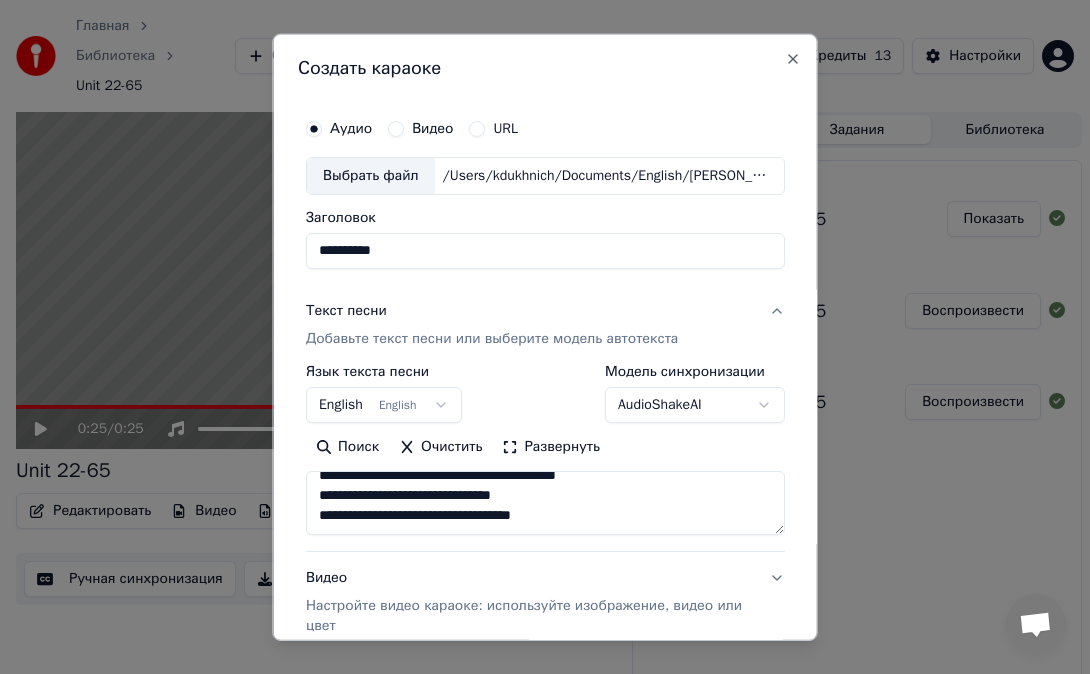 scroll, scrollTop: 0, scrollLeft: 0, axis: both 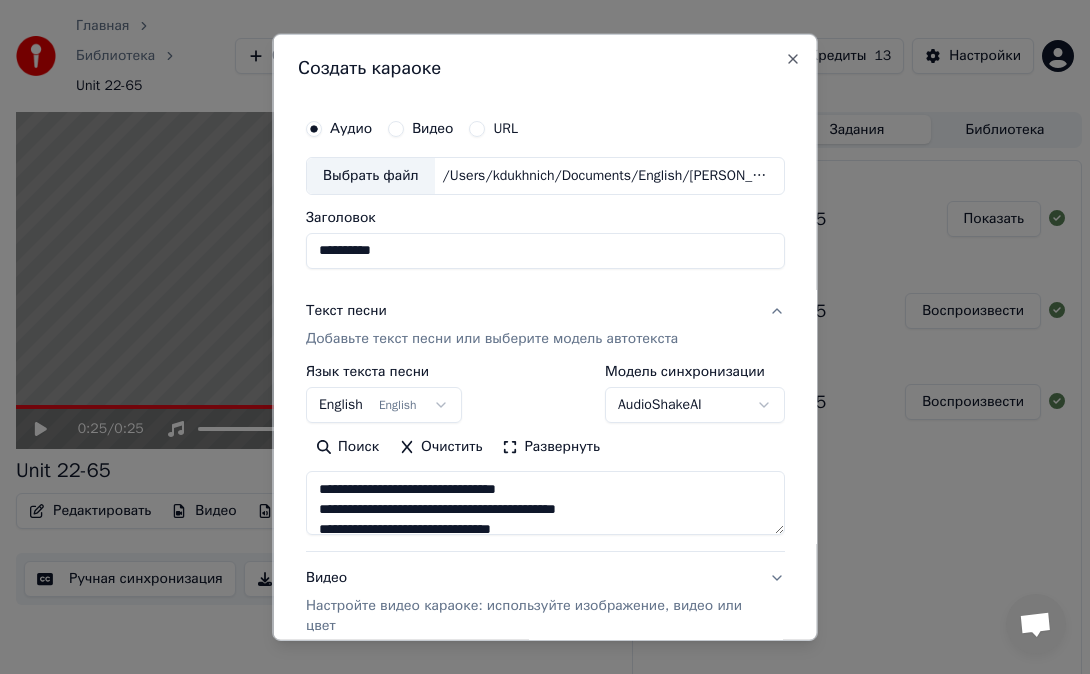 drag, startPoint x: 321, startPoint y: 512, endPoint x: 413, endPoint y: 662, distance: 175.96591 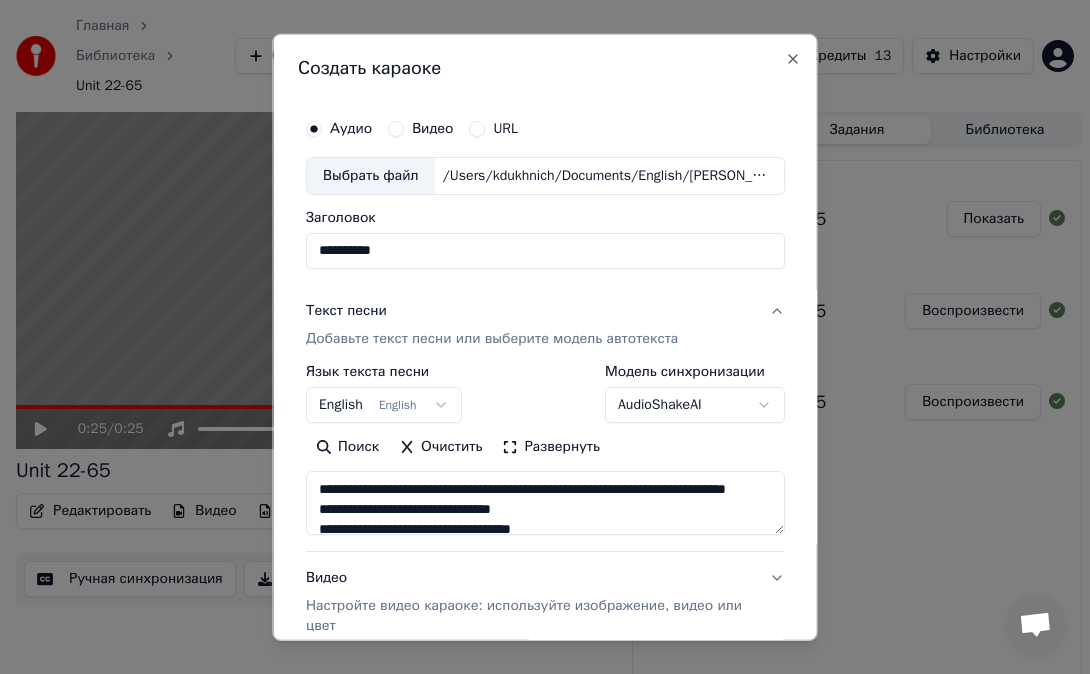 click on "**********" at bounding box center [545, 503] 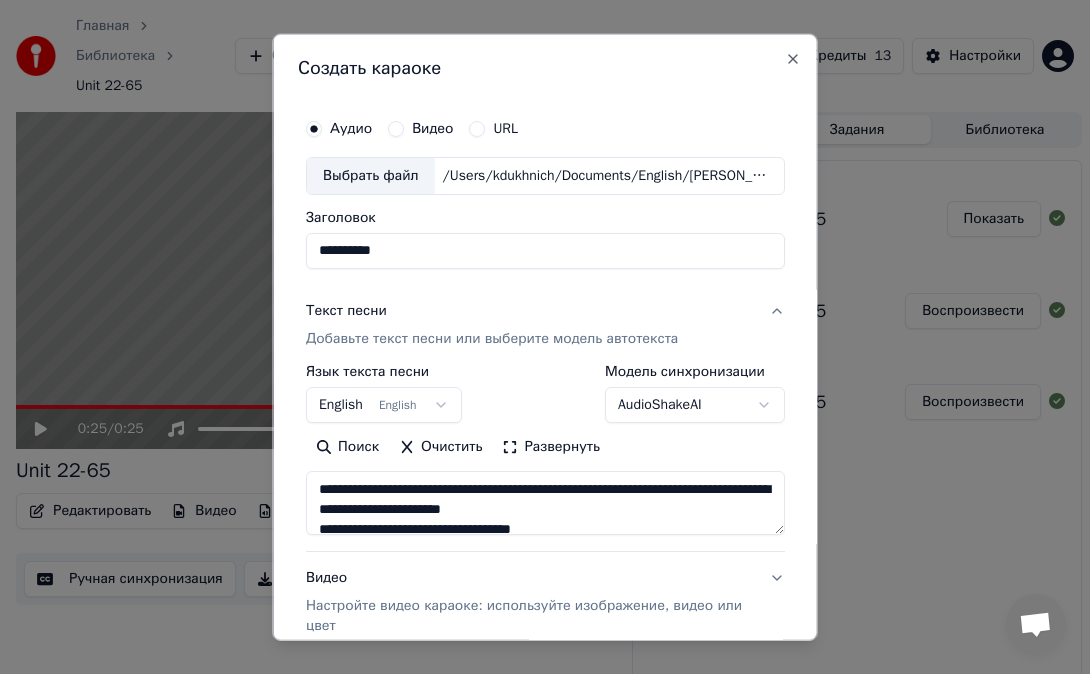 click on "**********" at bounding box center [545, 503] 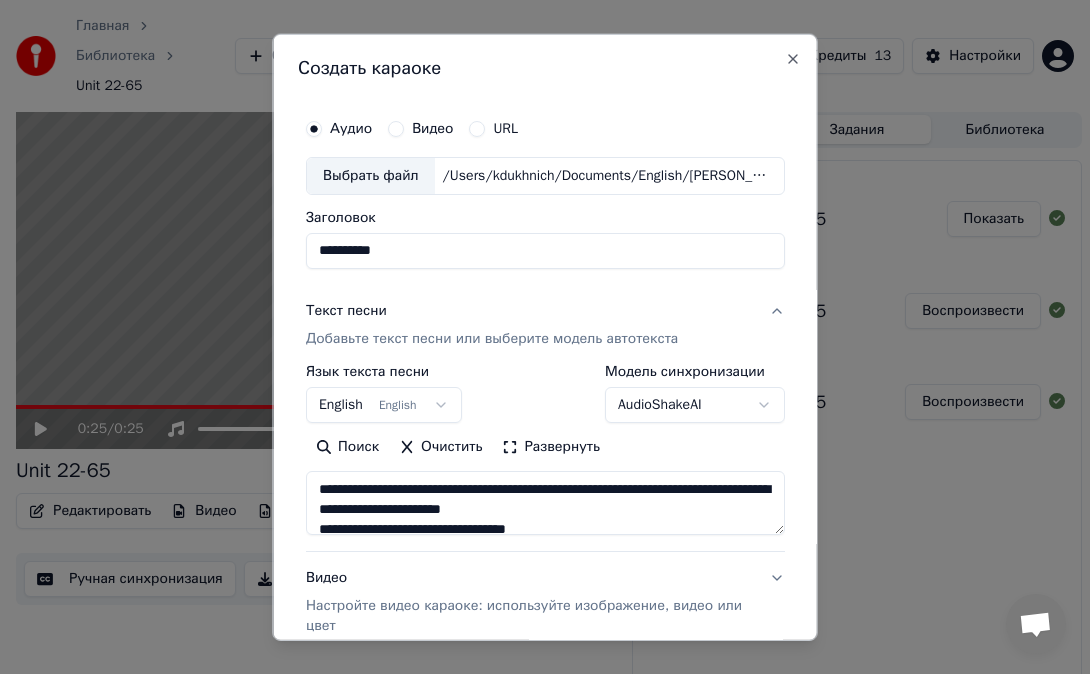 scroll, scrollTop: 4, scrollLeft: 0, axis: vertical 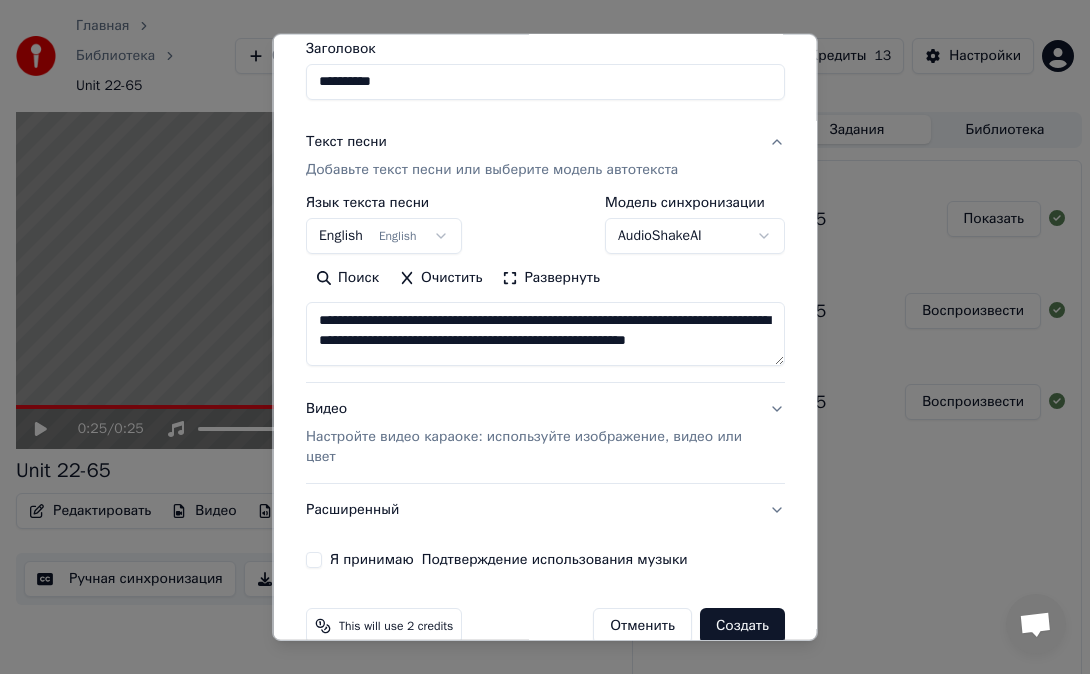 type on "**********" 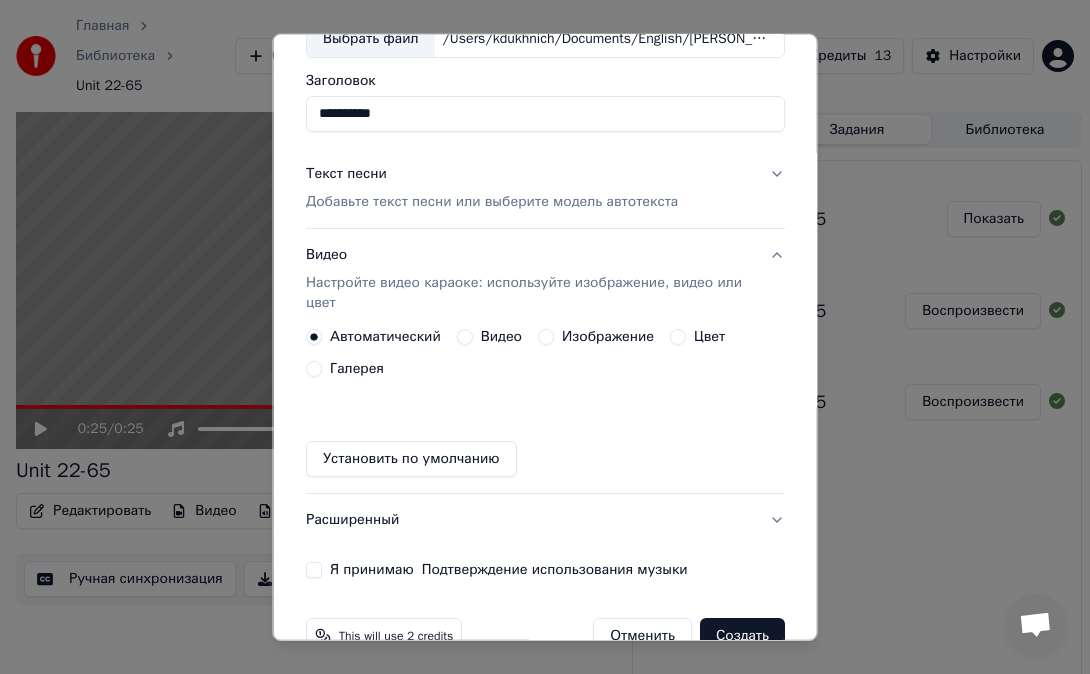 scroll, scrollTop: 134, scrollLeft: 0, axis: vertical 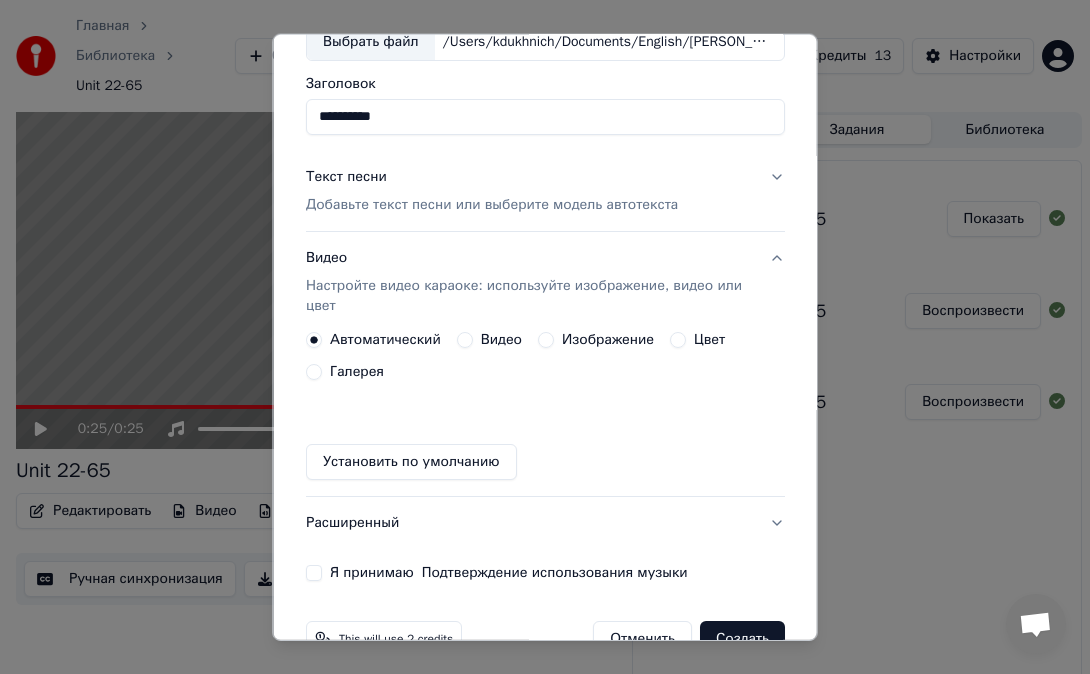 click on "Изображение" at bounding box center [608, 340] 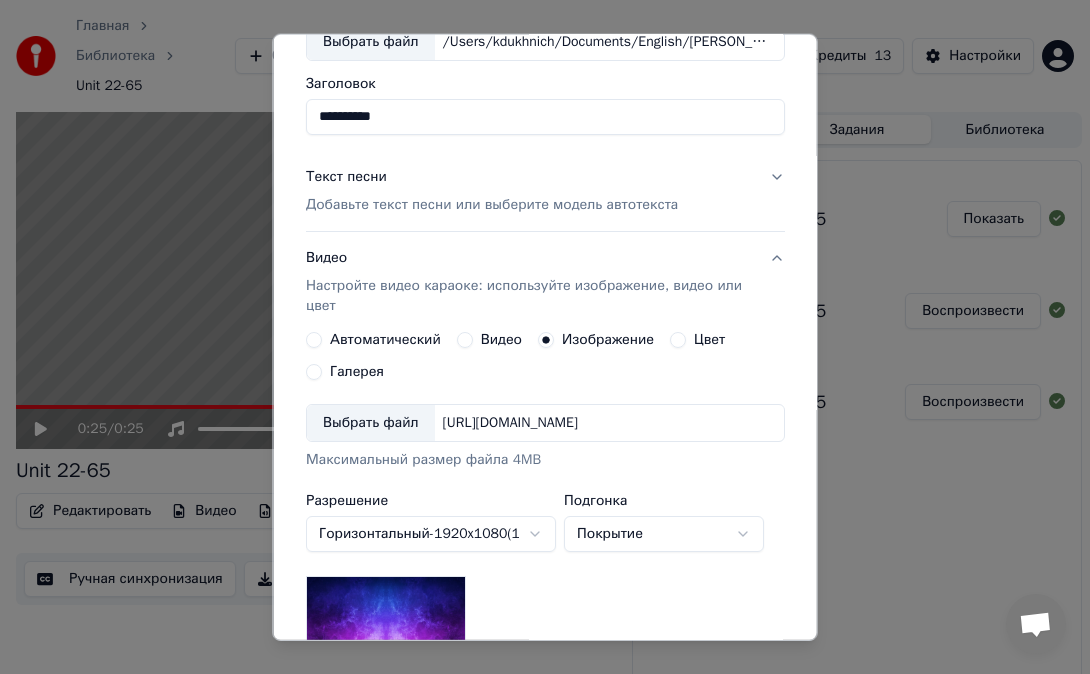click on "Выбрать файл" at bounding box center (371, 423) 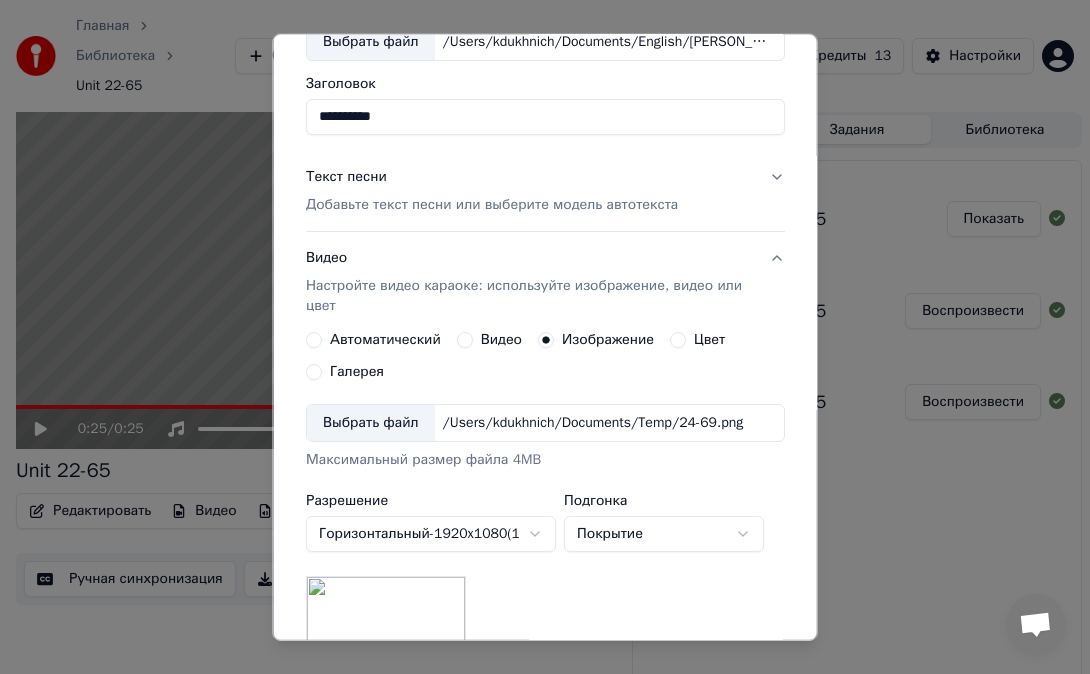 click on "Выбрать файл" at bounding box center (371, 423) 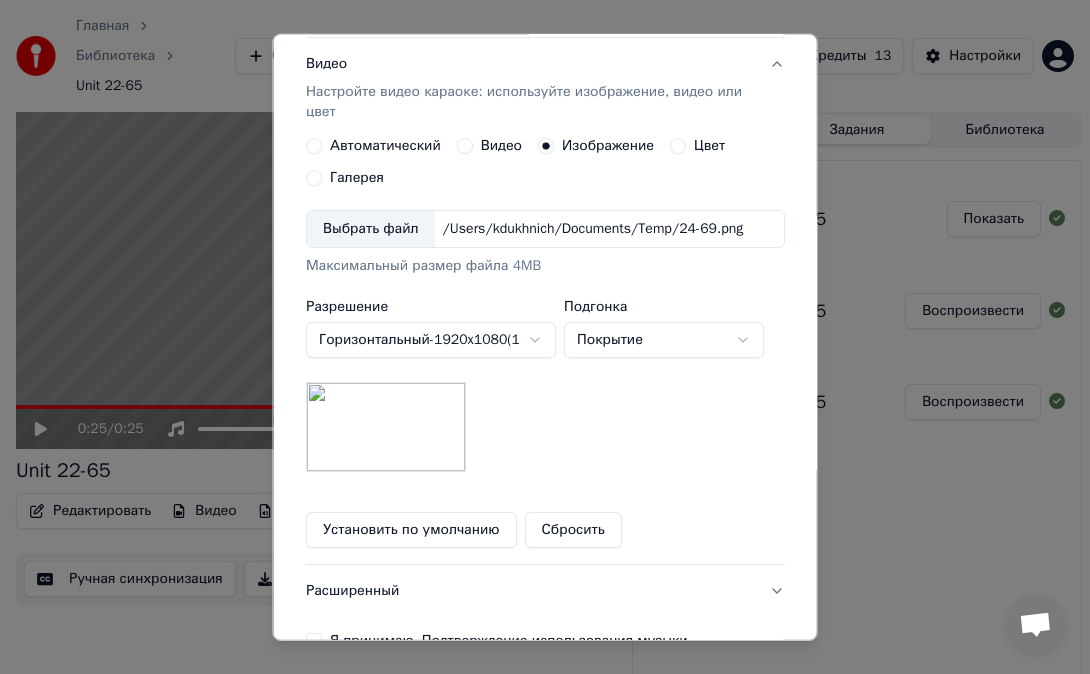 scroll, scrollTop: 319, scrollLeft: 0, axis: vertical 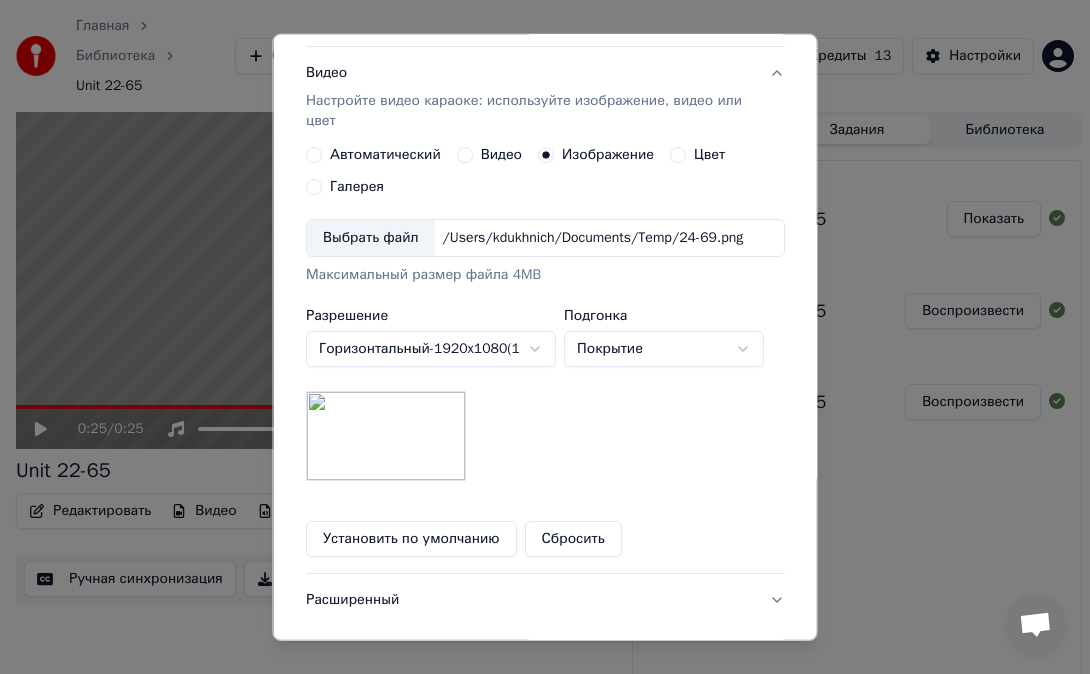click on "Сбросить" at bounding box center (572, 539) 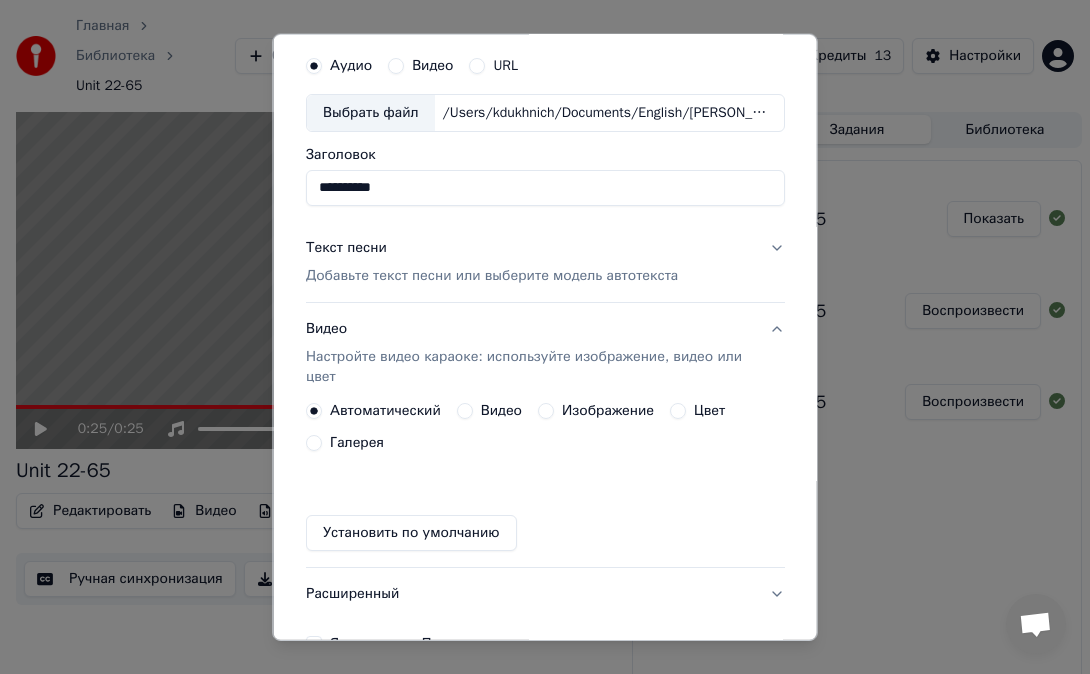 scroll, scrollTop: 0, scrollLeft: 0, axis: both 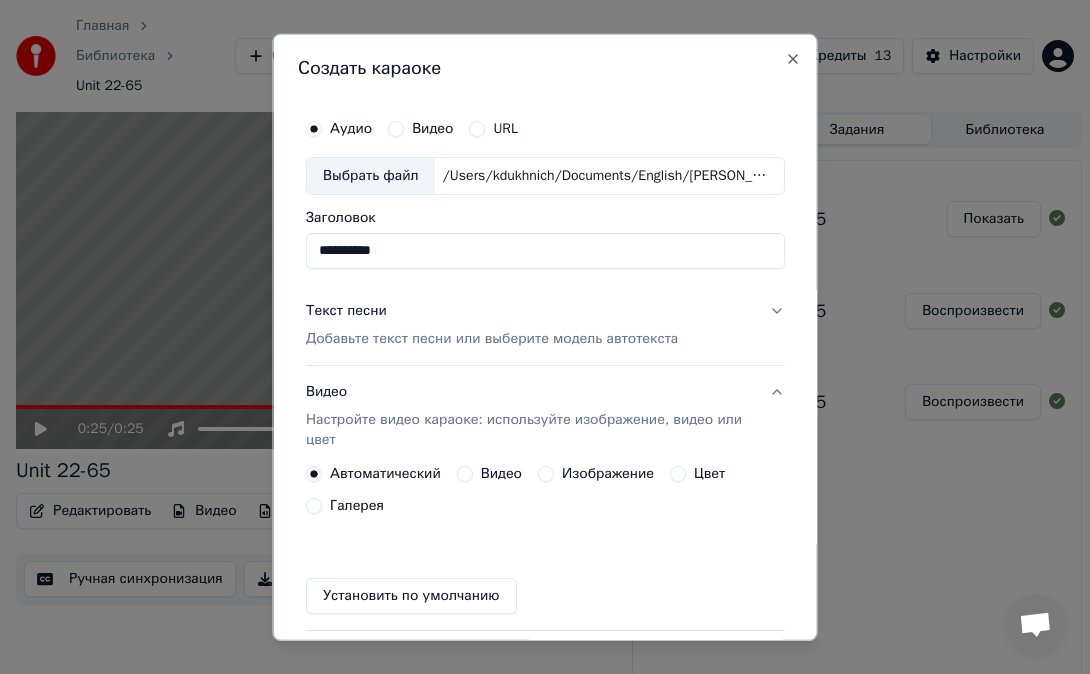 click on "Выбрать файл" at bounding box center [371, 176] 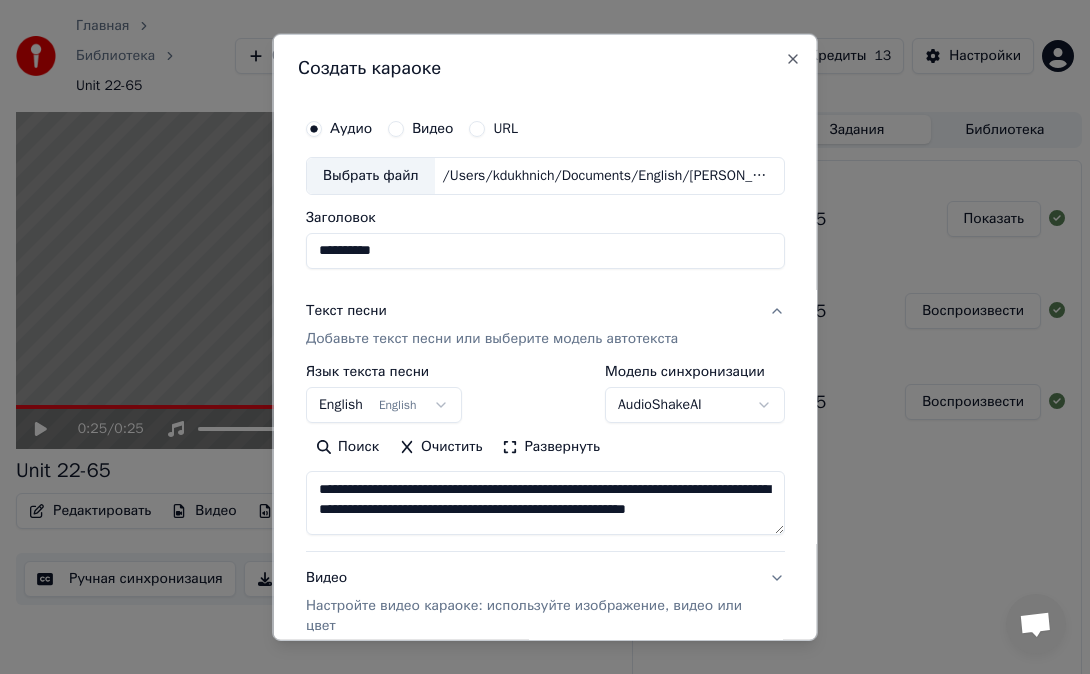 scroll, scrollTop: 14, scrollLeft: 0, axis: vertical 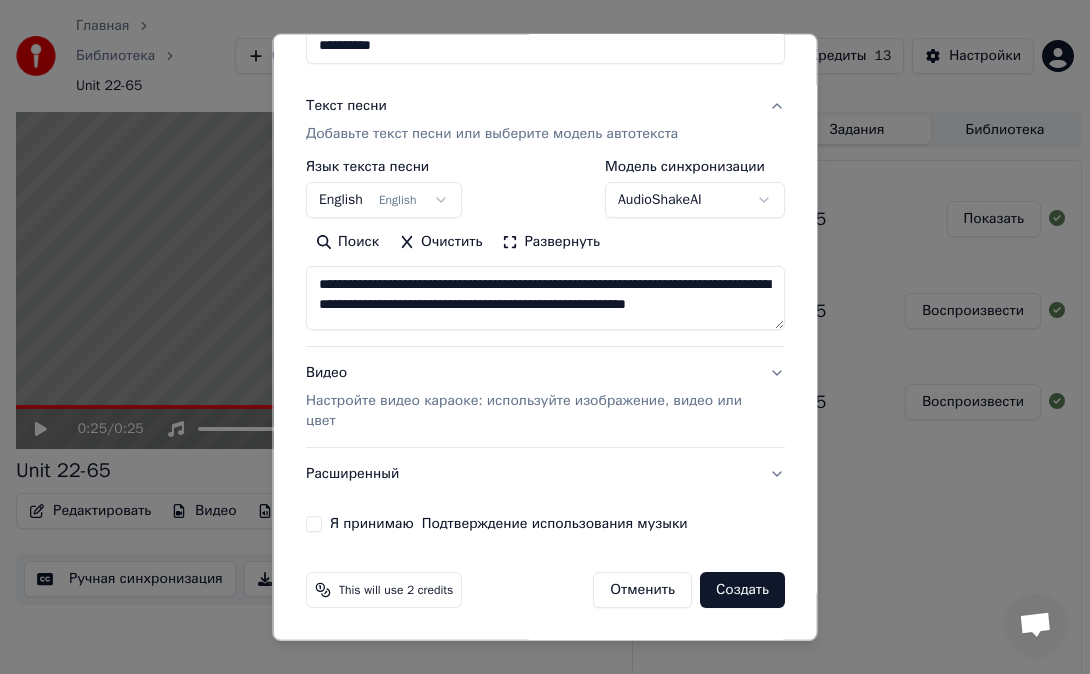 click on "Настройте видео караоке: используйте изображение, видео или цвет" at bounding box center (529, 411) 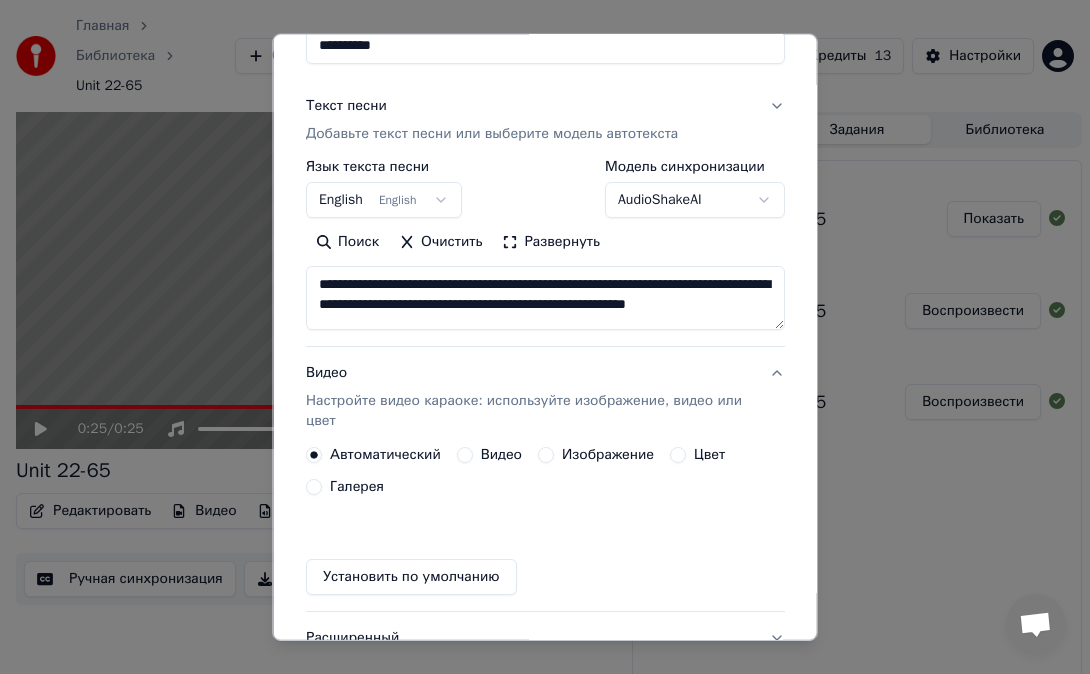 scroll, scrollTop: 183, scrollLeft: 0, axis: vertical 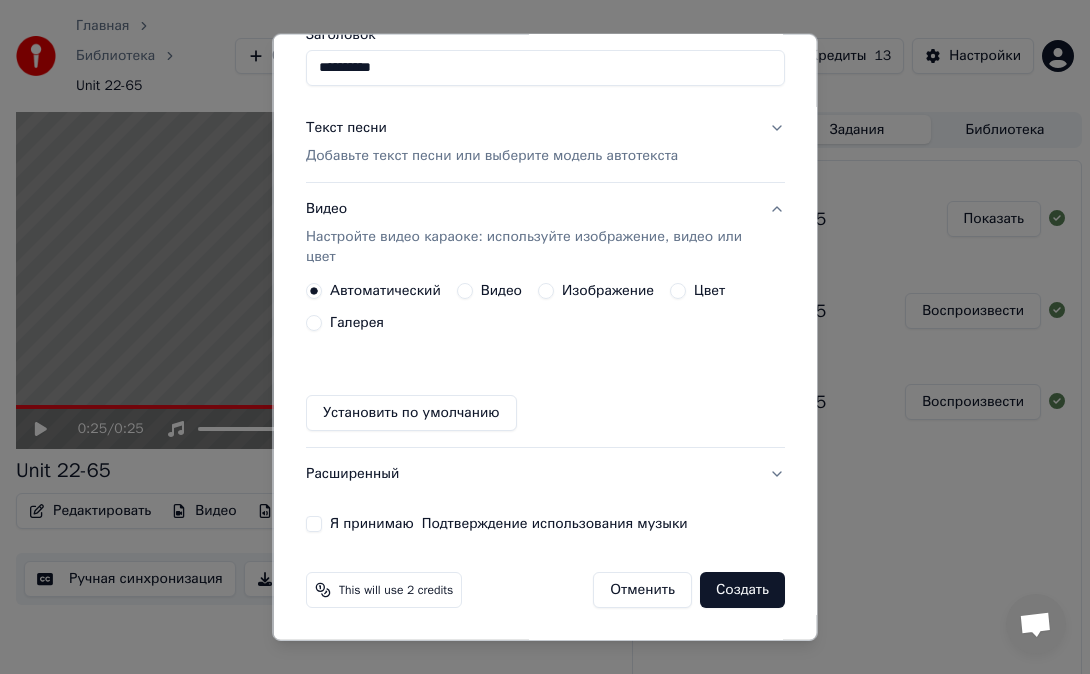 click on "Изображение" at bounding box center (608, 291) 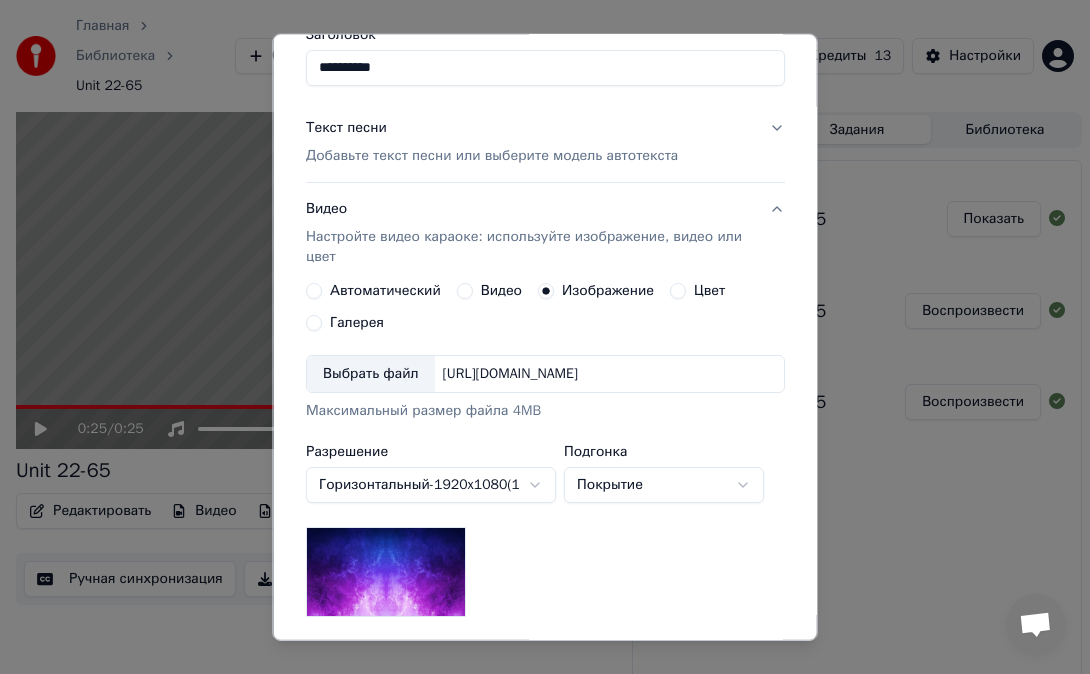 click on "Выбрать файл" at bounding box center (371, 374) 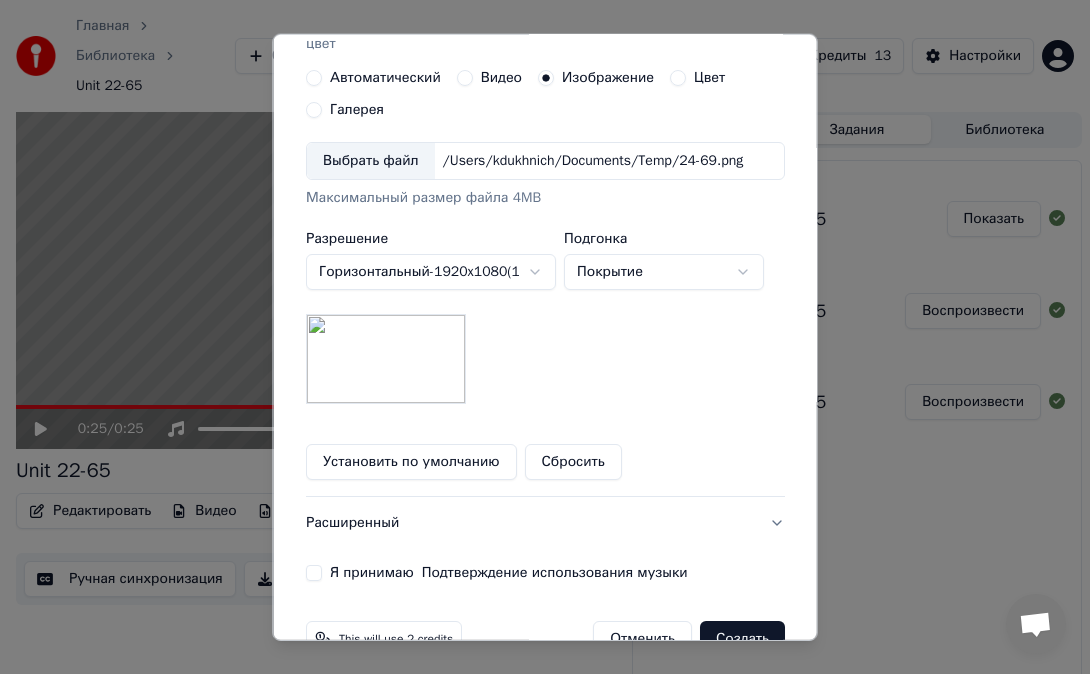 click on "Сбросить" at bounding box center [572, 462] 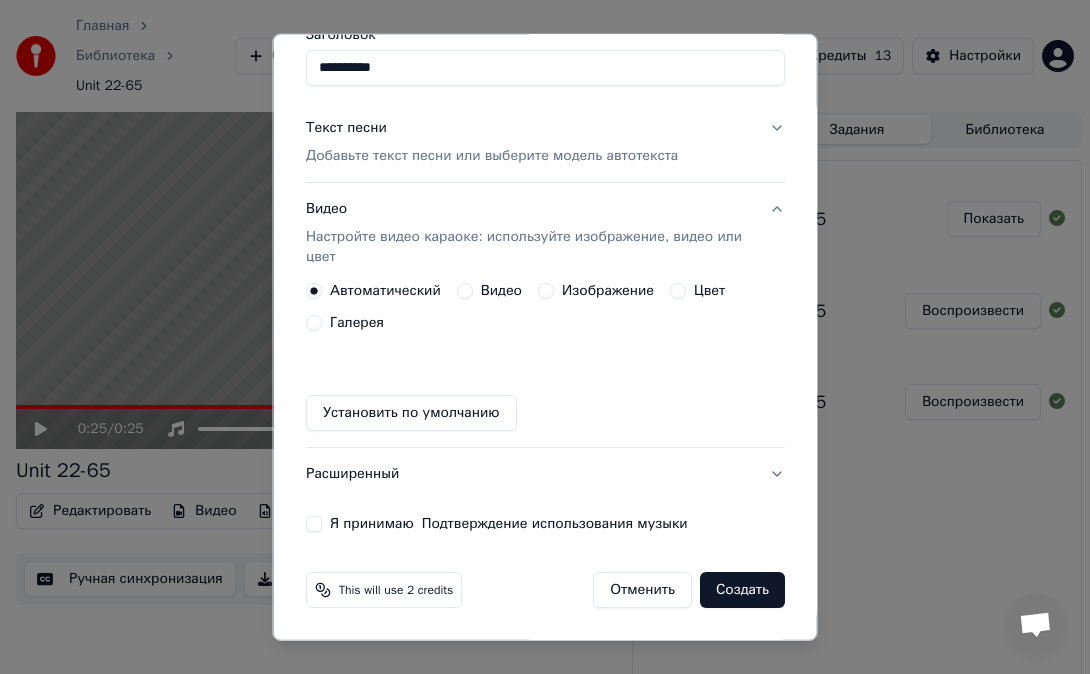 scroll, scrollTop: 183, scrollLeft: 0, axis: vertical 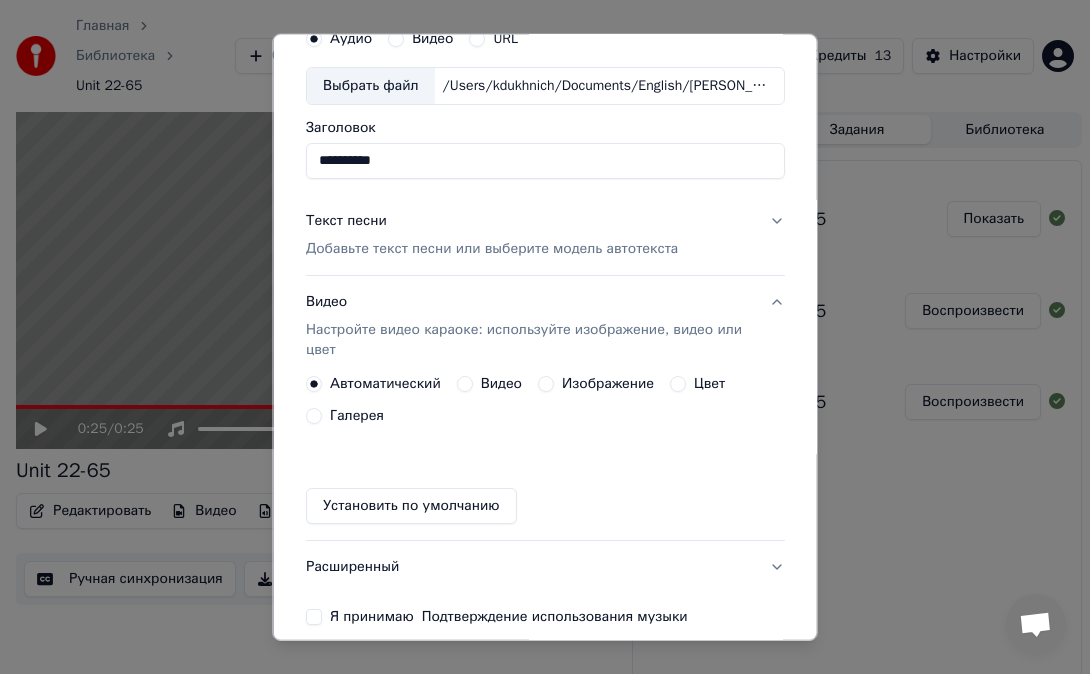 click on "Изображение" at bounding box center (608, 384) 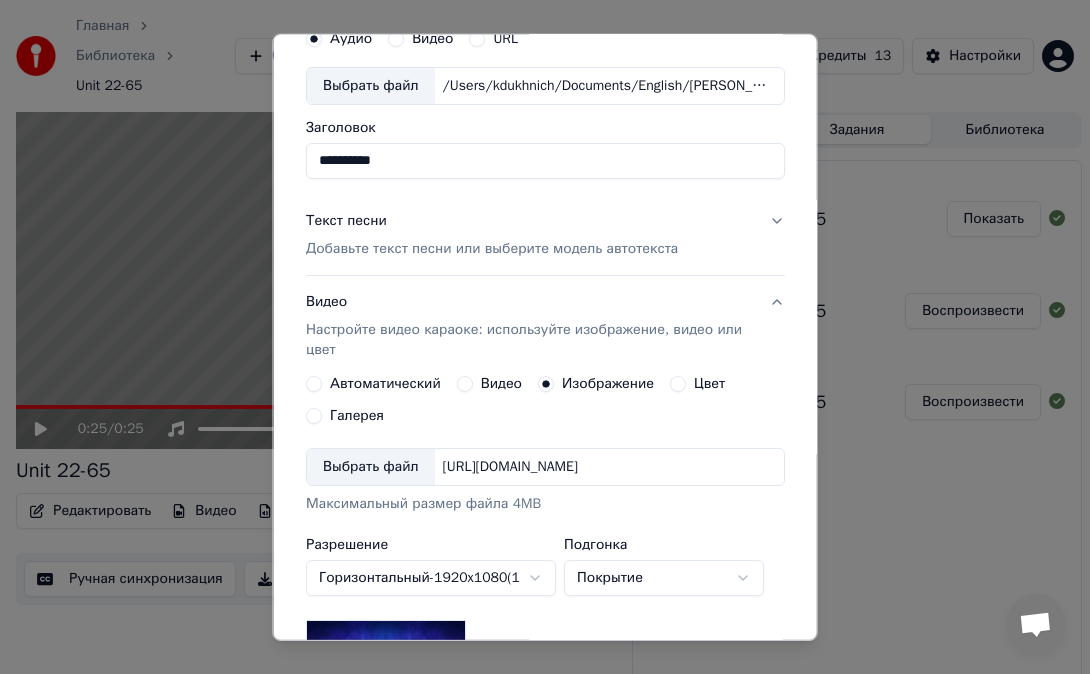 click on "Выбрать файл" at bounding box center (371, 467) 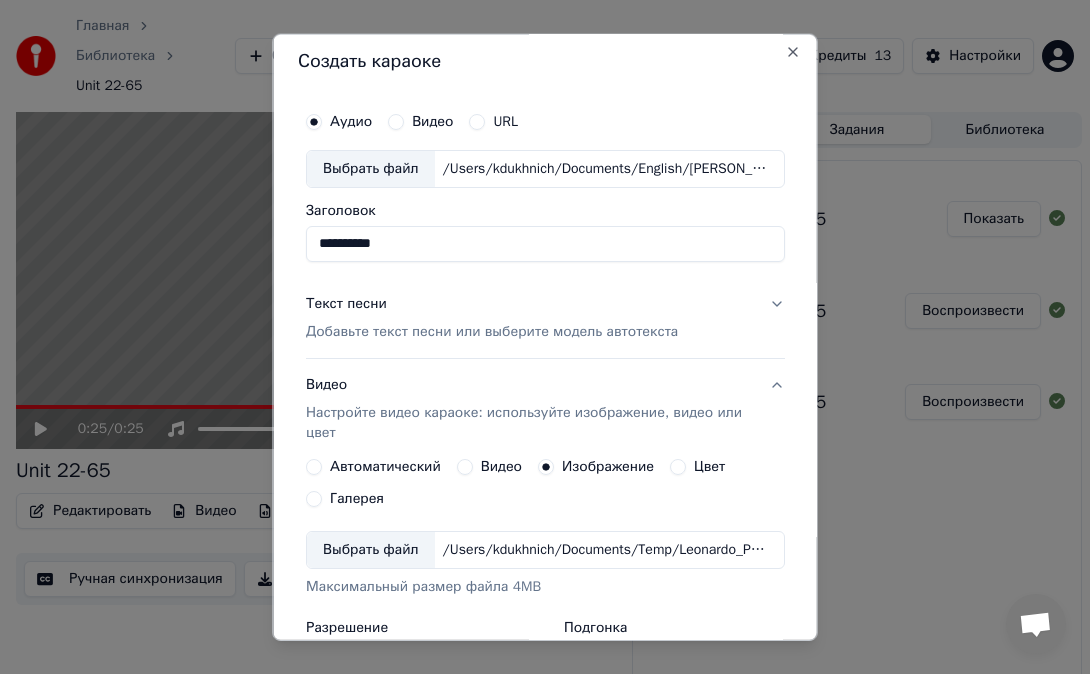 scroll, scrollTop: 0, scrollLeft: 0, axis: both 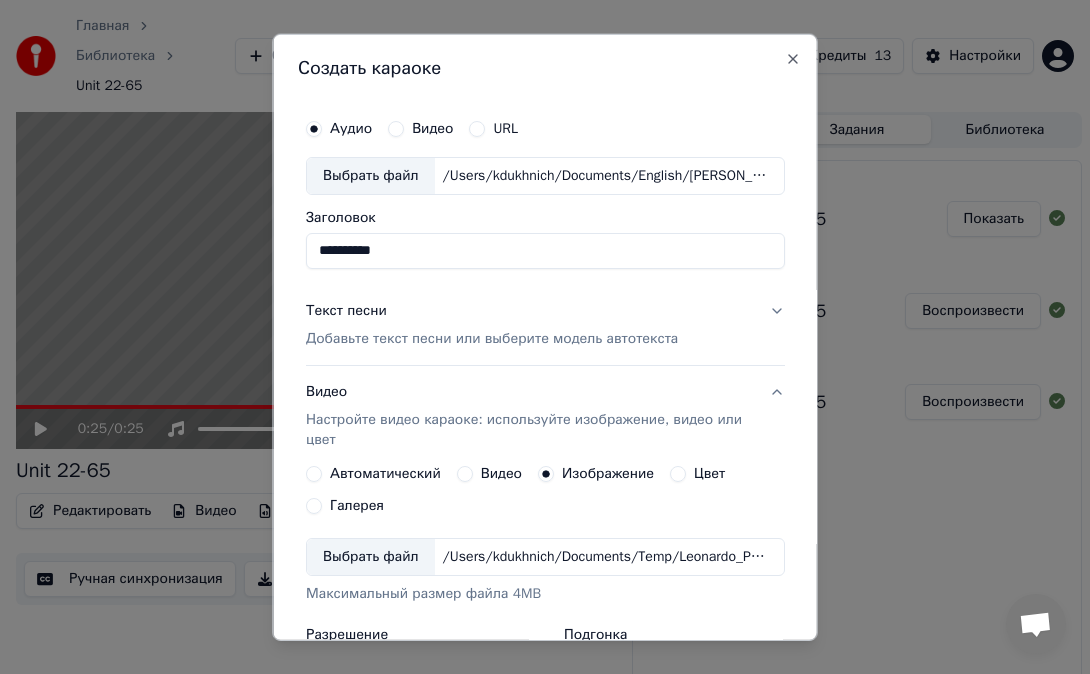 click on "Текст песни Добавьте текст песни или выберите модель автотекста" at bounding box center [545, 325] 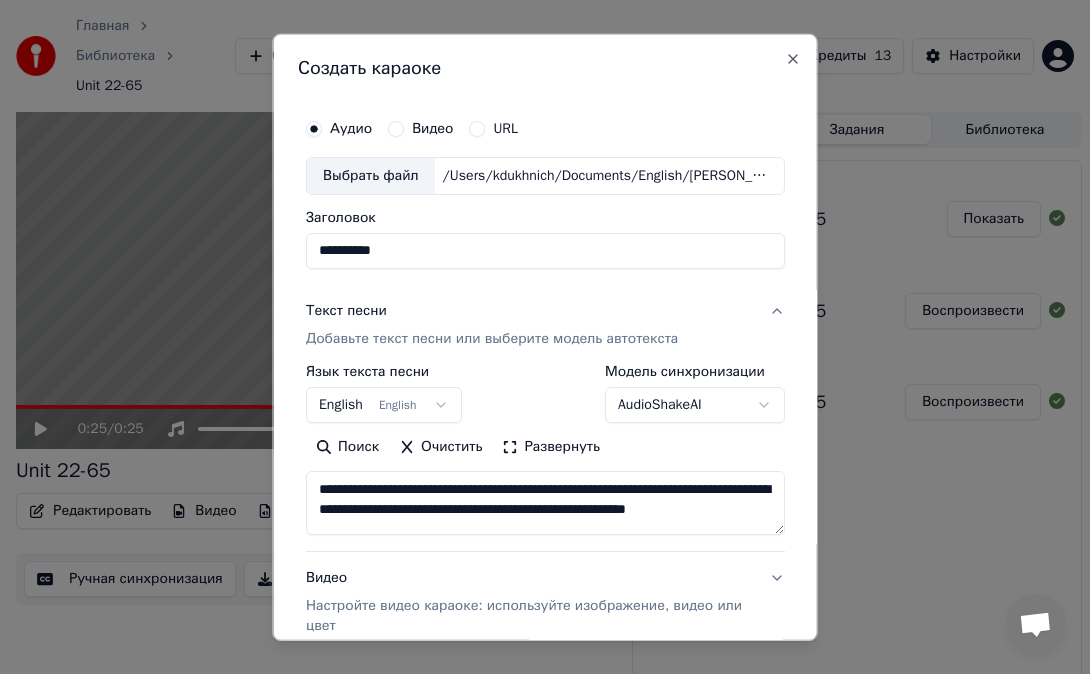 scroll, scrollTop: 14, scrollLeft: 0, axis: vertical 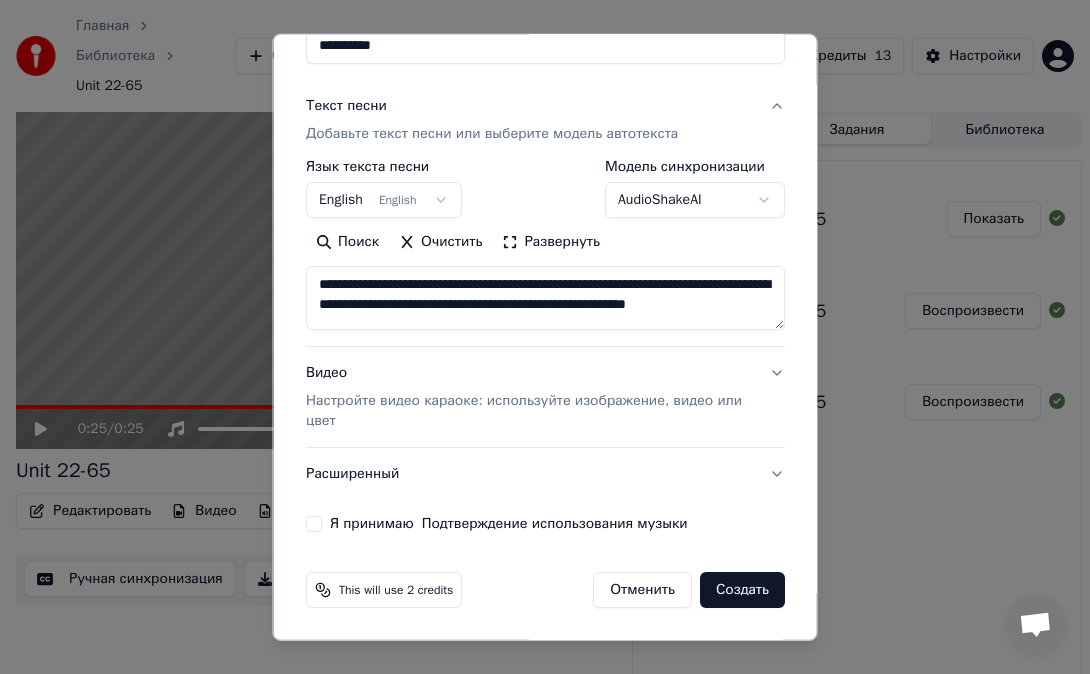 click on "Я принимаю   Подтверждение использования музыки" at bounding box center [509, 524] 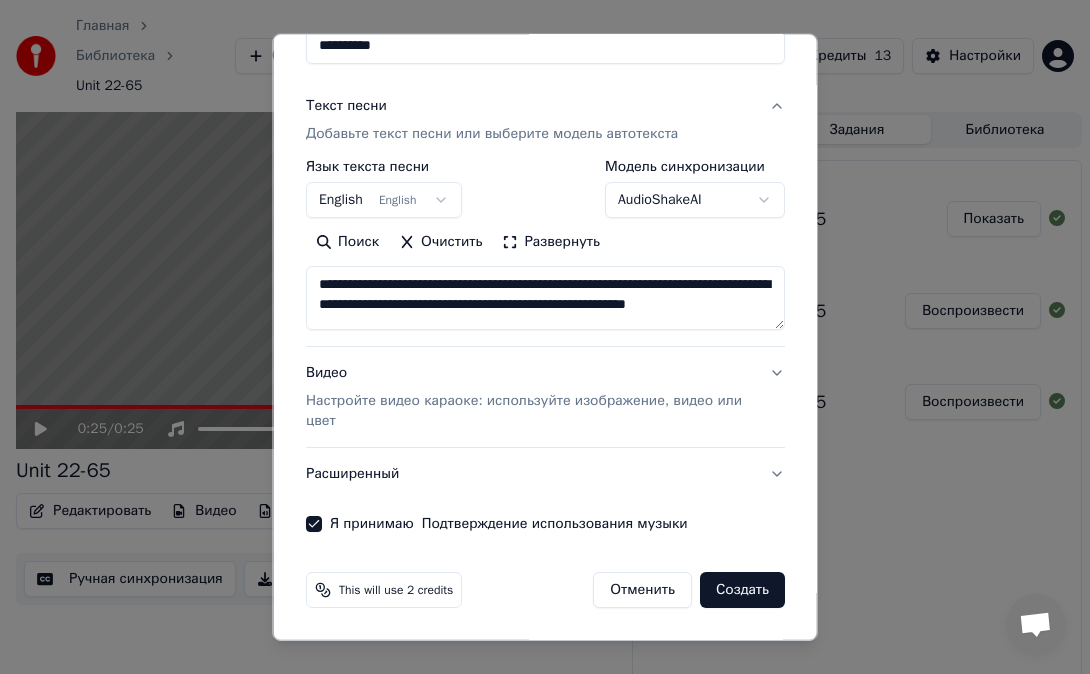 click on "Создать" at bounding box center (742, 590) 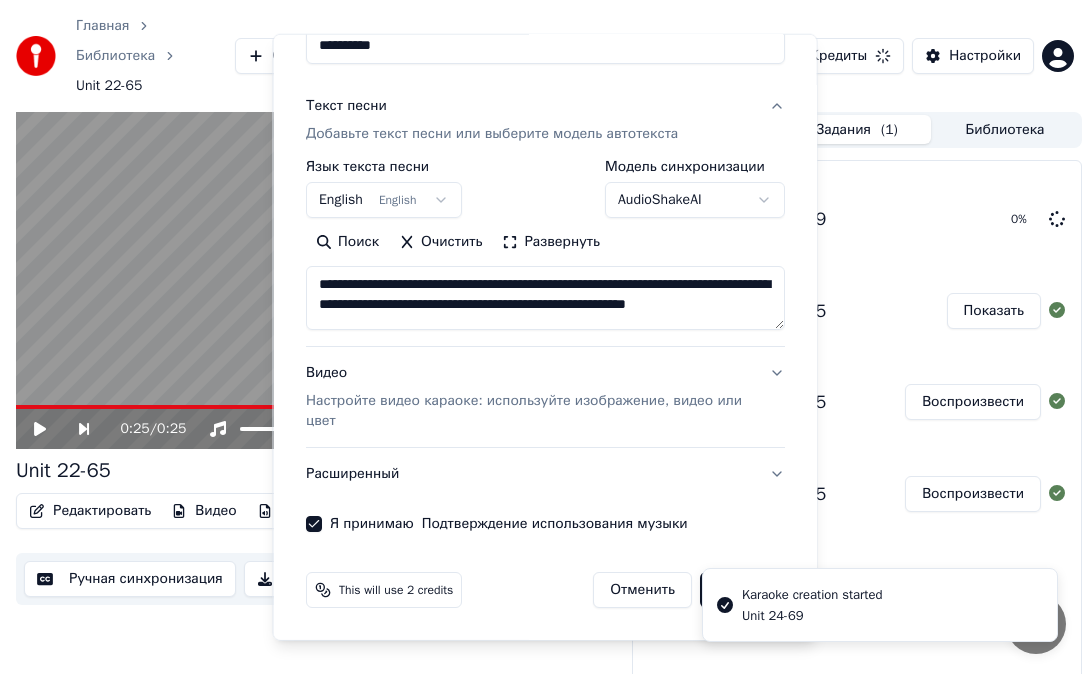 type 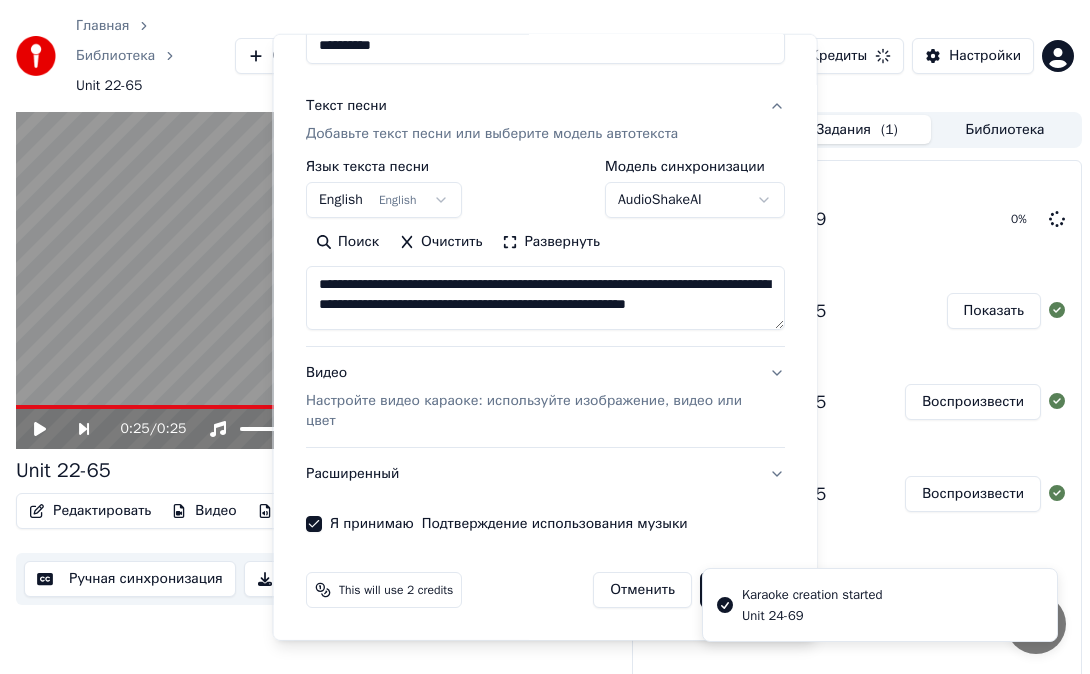 type 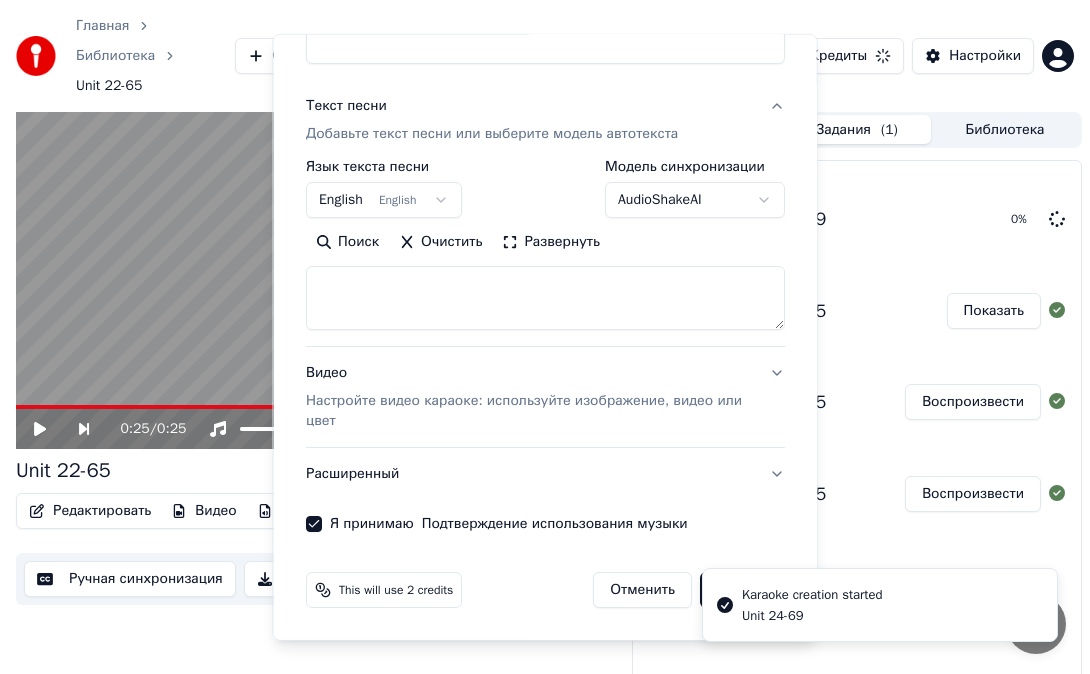 scroll, scrollTop: 0, scrollLeft: 0, axis: both 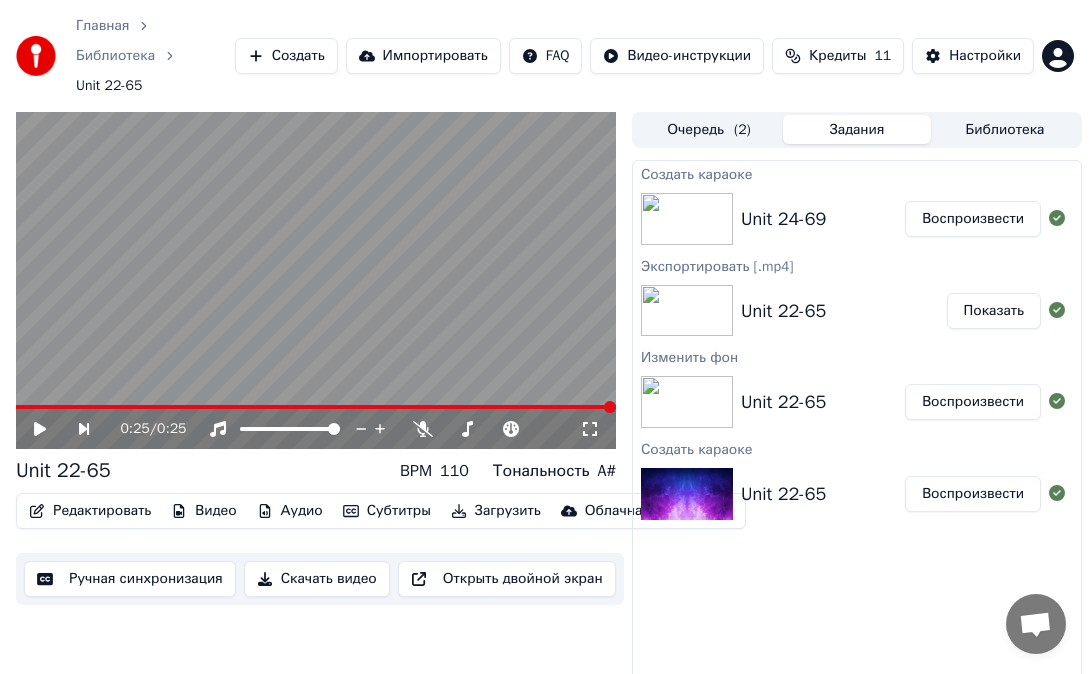 click on "Воспроизвести" at bounding box center [973, 219] 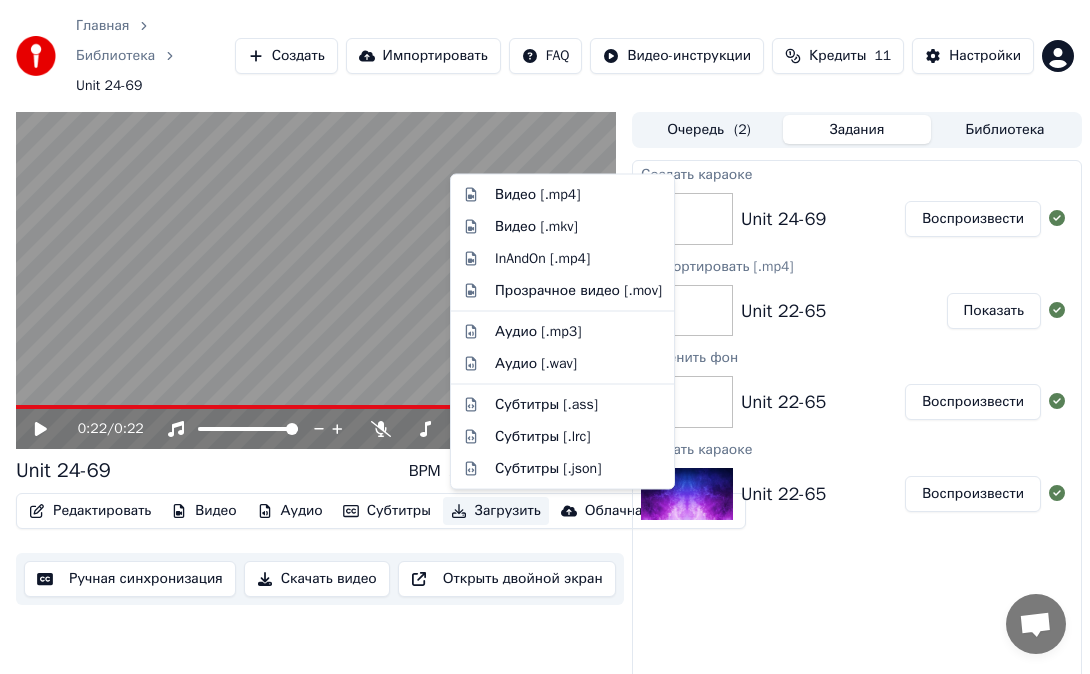 click on "Загрузить" at bounding box center (496, 511) 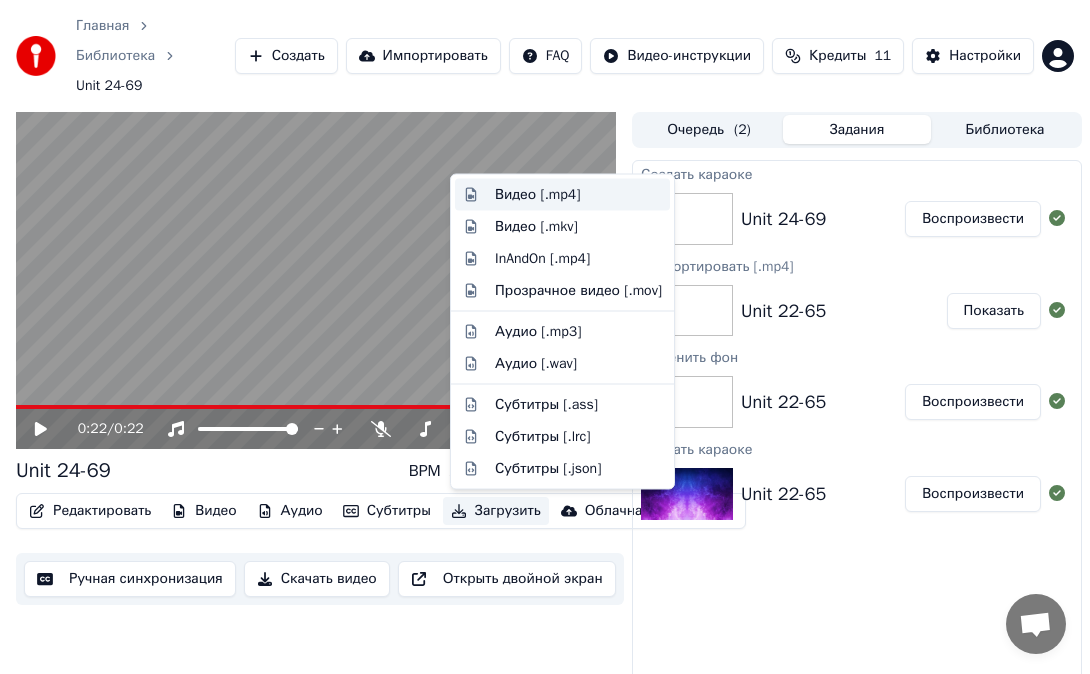 click on "Видео [.mp4]" at bounding box center [578, 195] 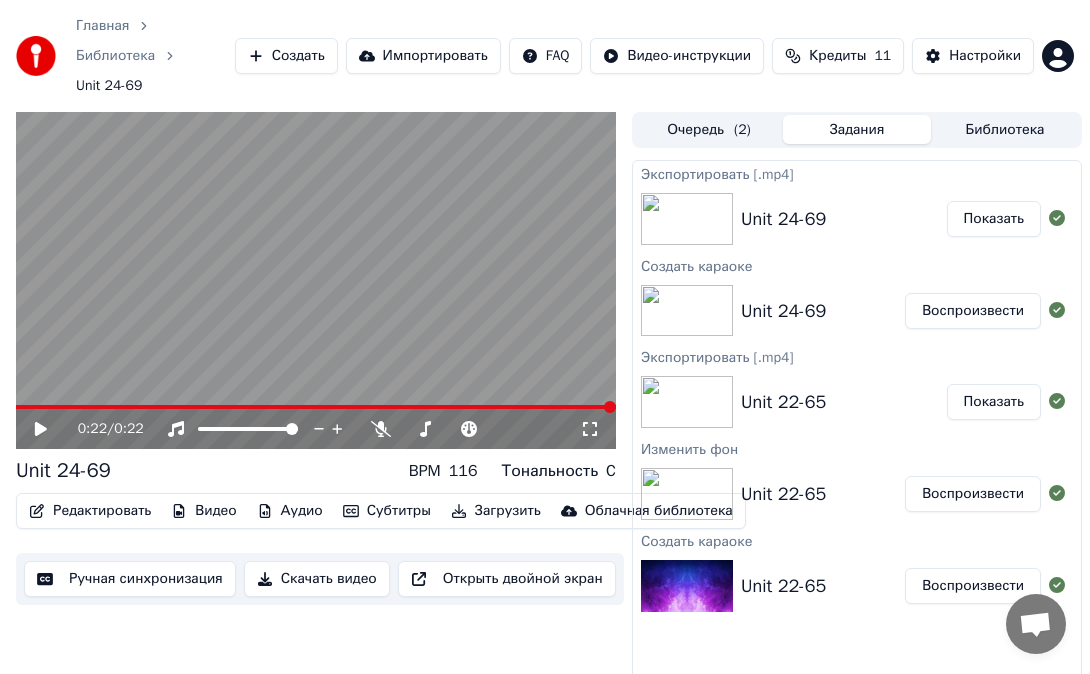 click on "Показать" at bounding box center (994, 219) 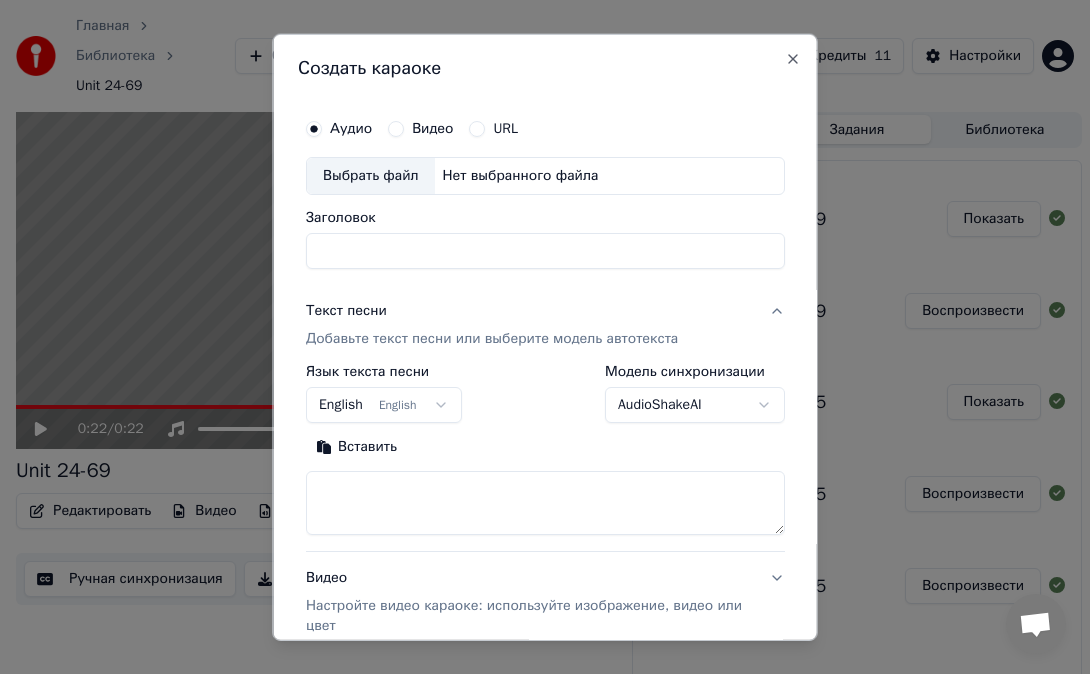 click on "Выбрать файл" at bounding box center [371, 176] 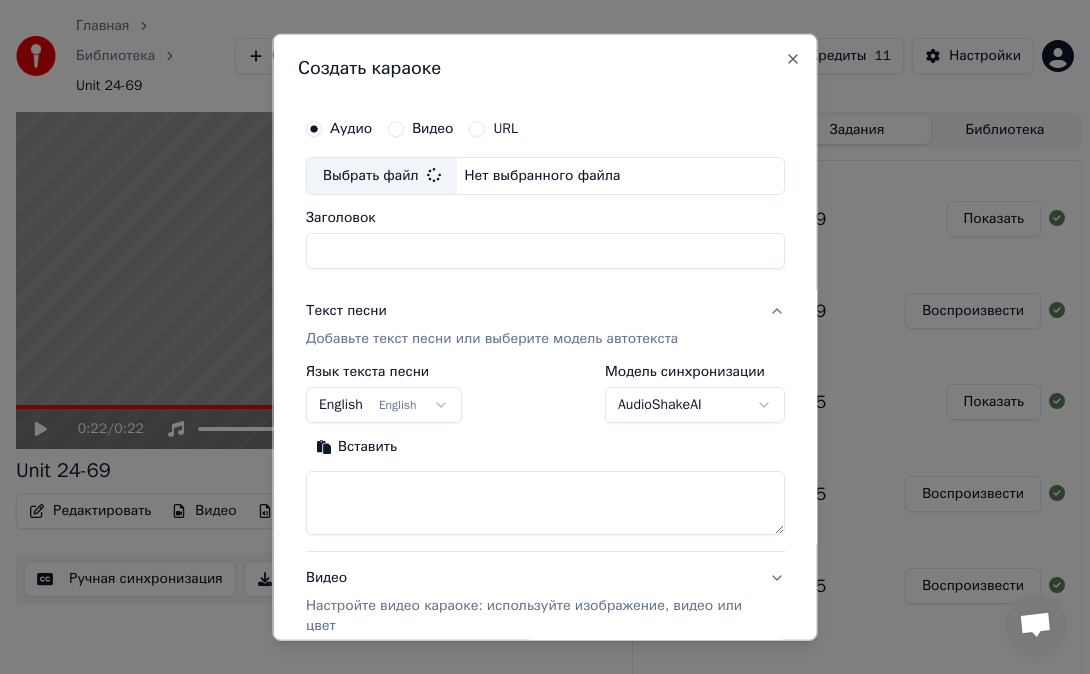 type on "**********" 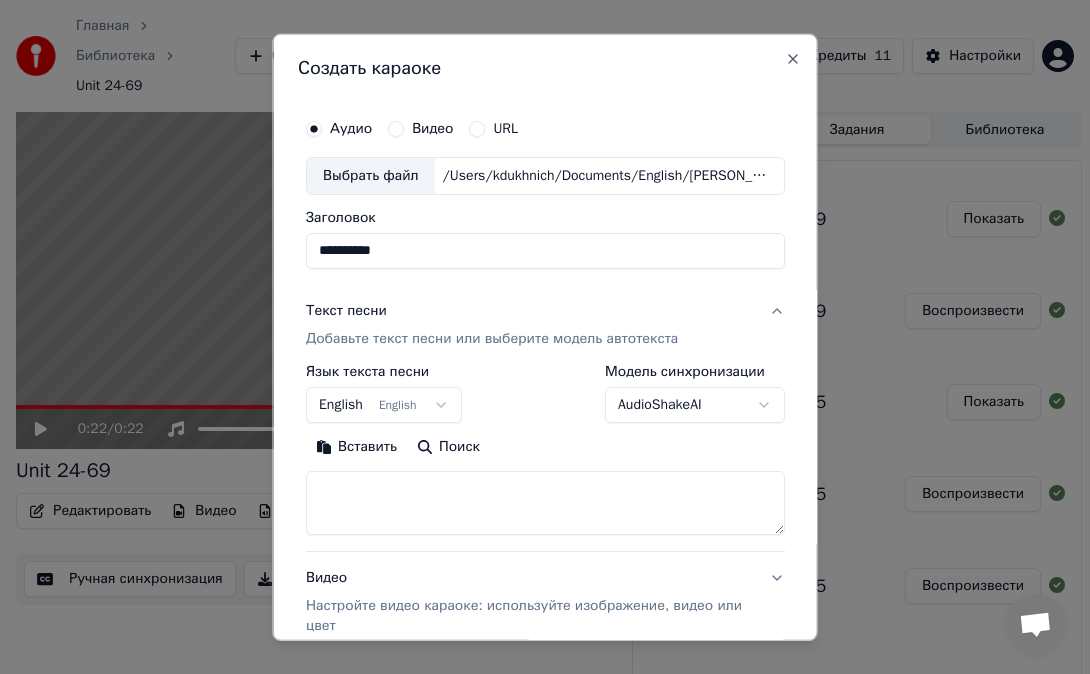 click at bounding box center [545, 503] 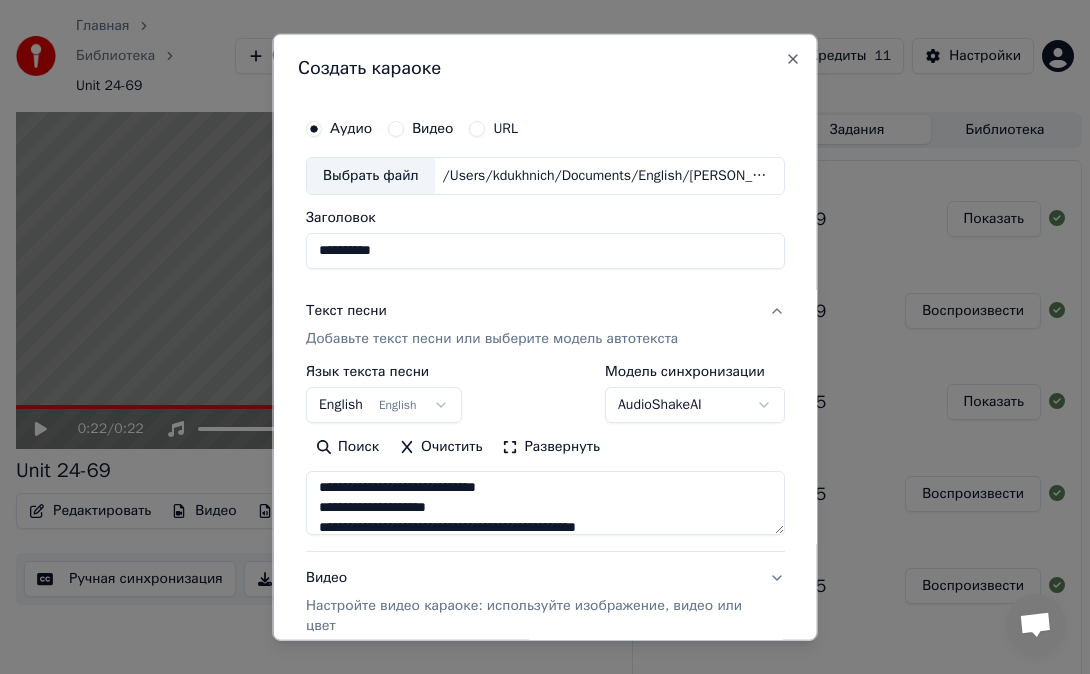 scroll, scrollTop: 0, scrollLeft: 0, axis: both 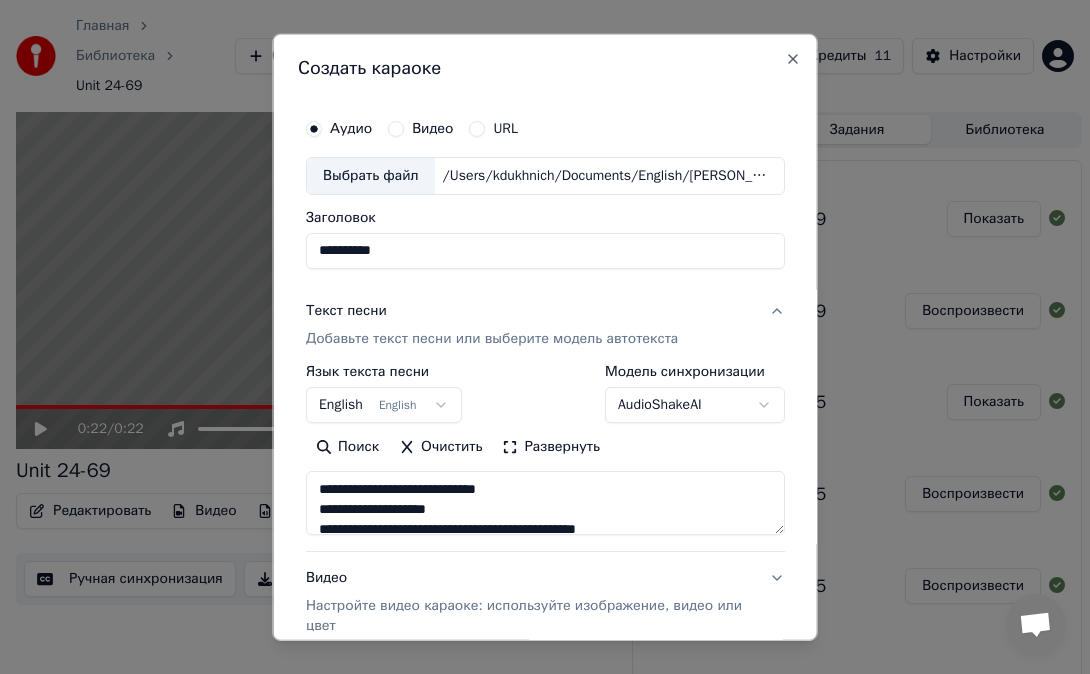 click on "**********" at bounding box center (545, 503) 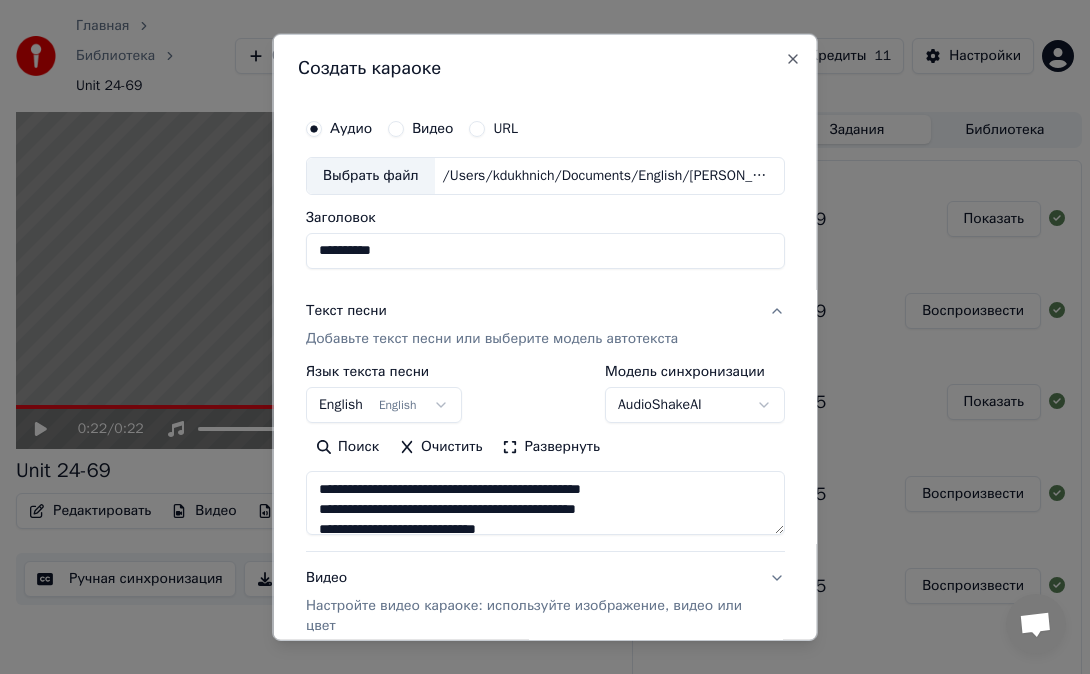 click on "**********" at bounding box center [545, 503] 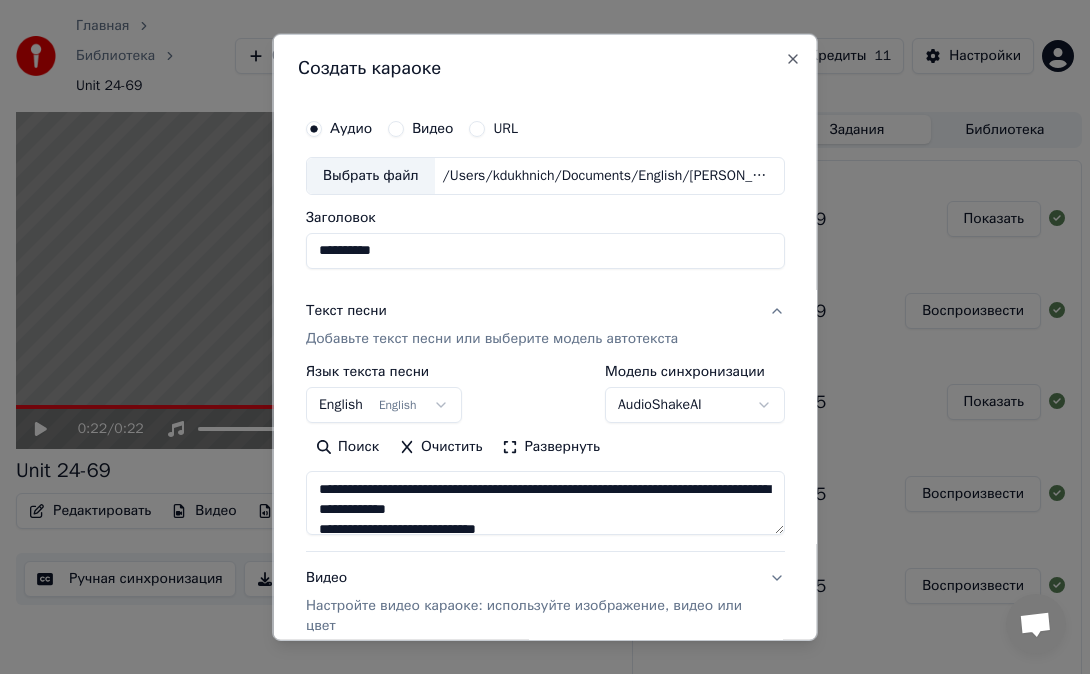 click on "**********" at bounding box center (545, 503) 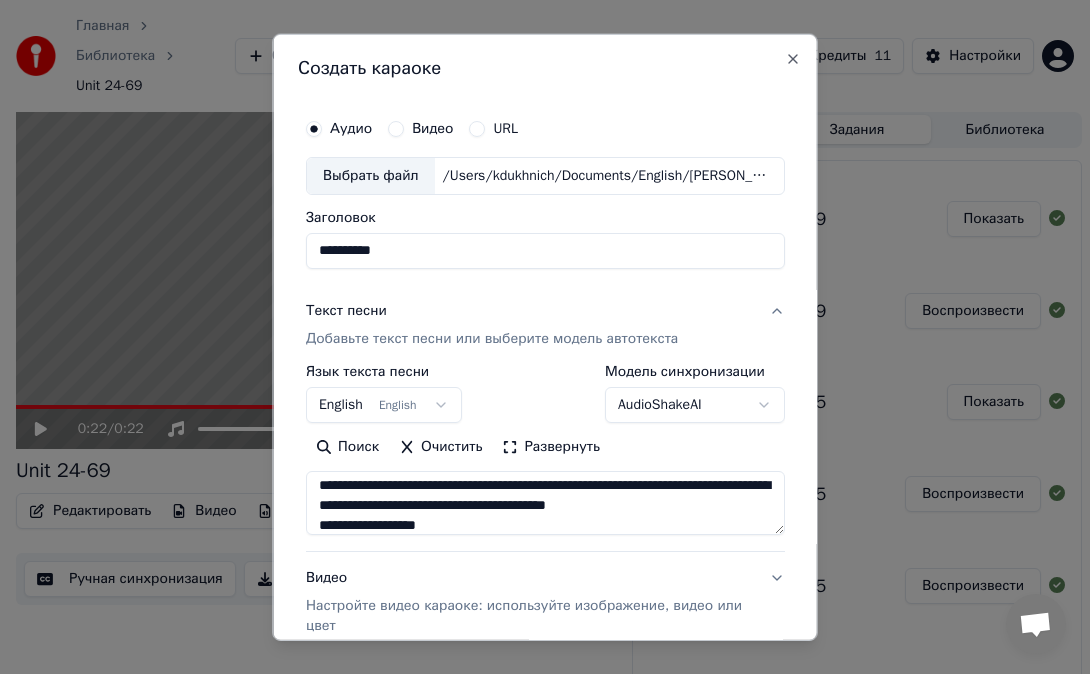click on "**********" at bounding box center [545, 503] 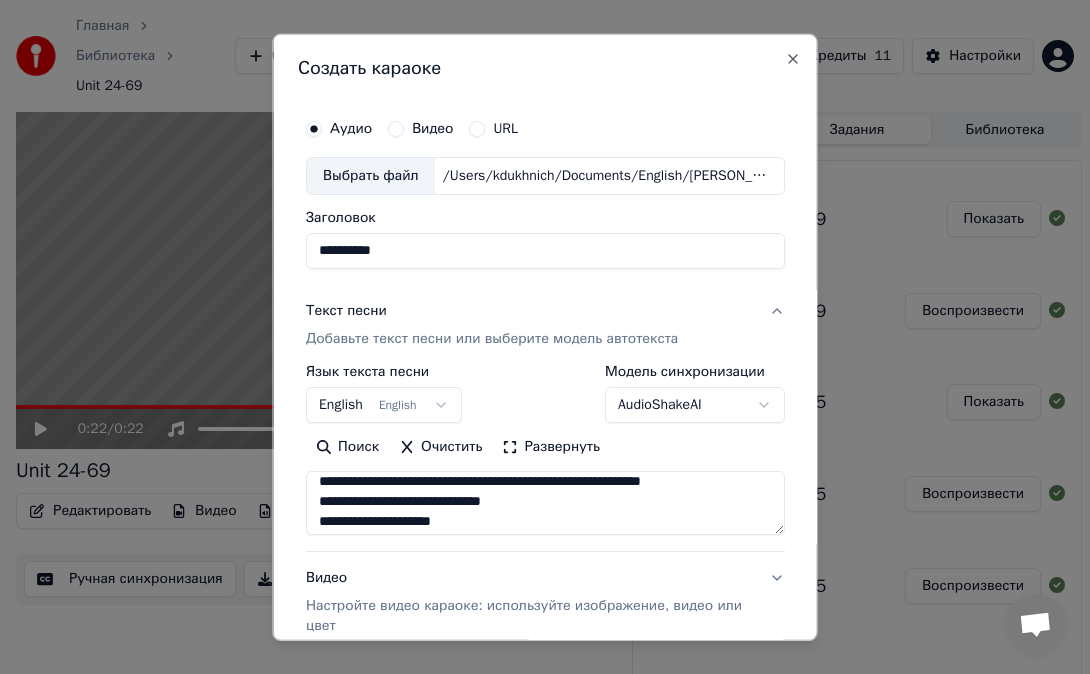 scroll, scrollTop: 34, scrollLeft: 0, axis: vertical 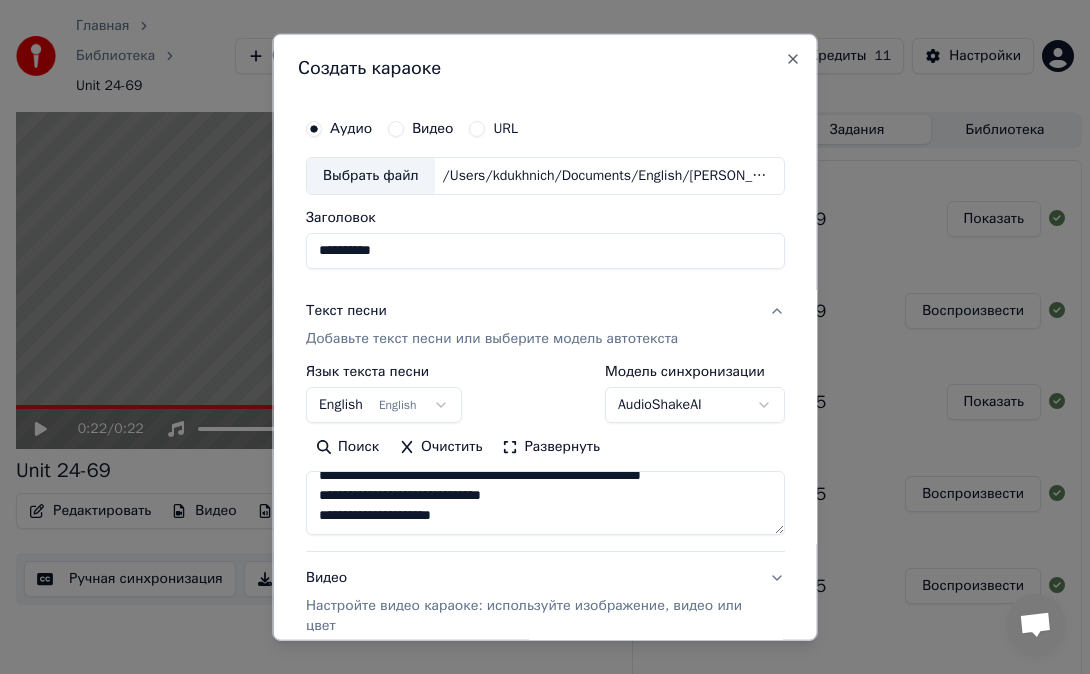 click on "**********" at bounding box center (545, 503) 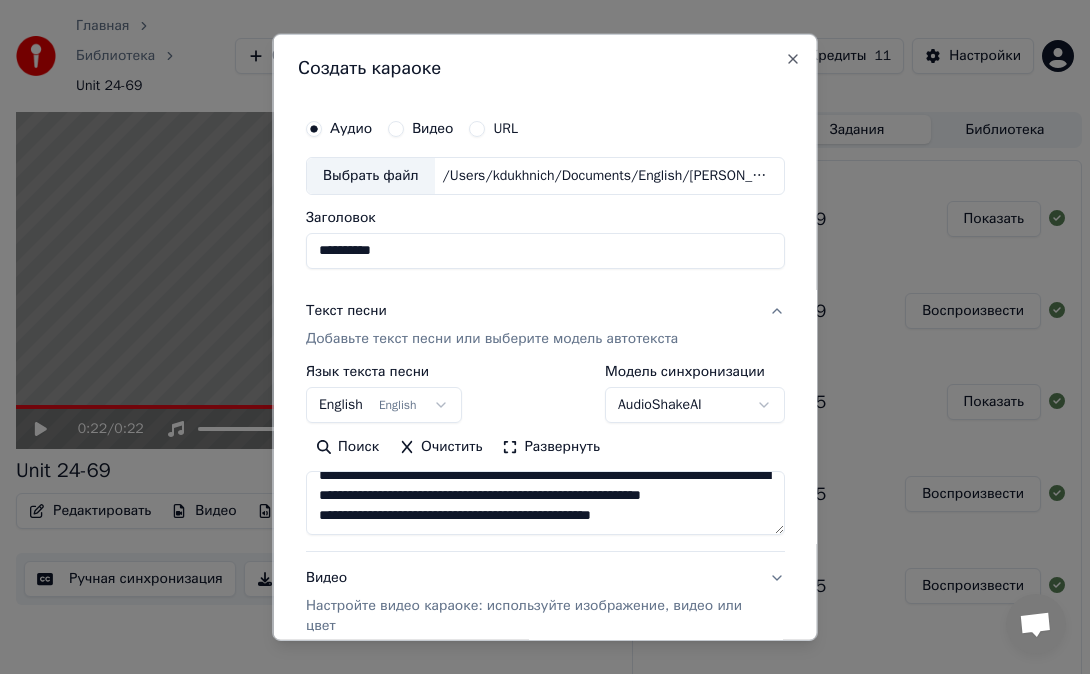 scroll, scrollTop: 14, scrollLeft: 0, axis: vertical 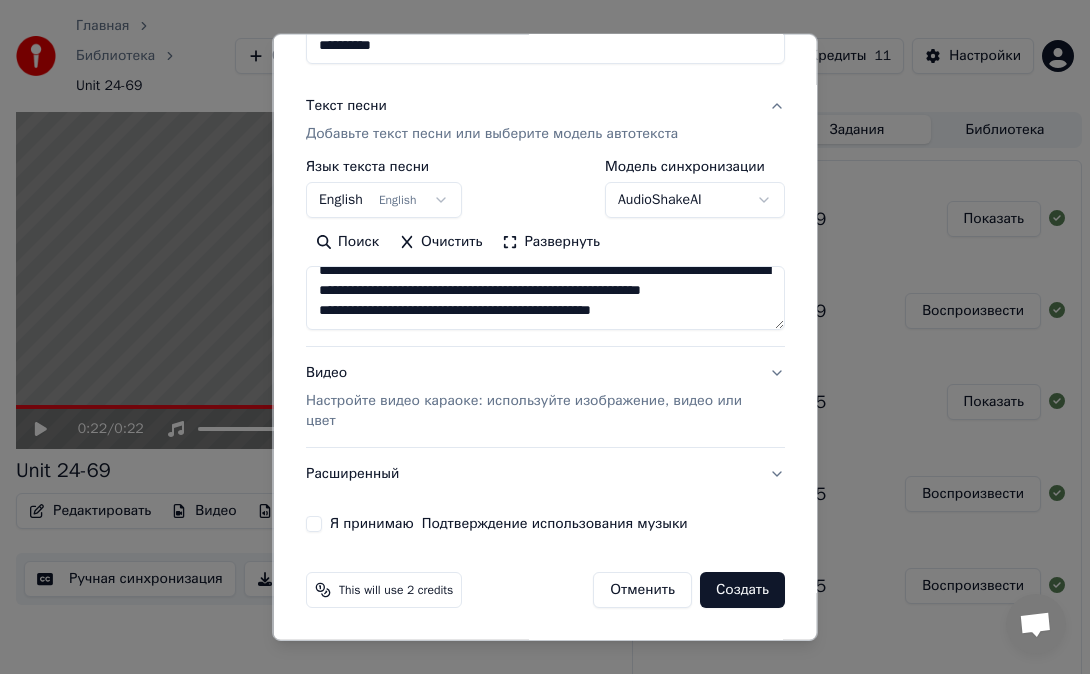 type on "**********" 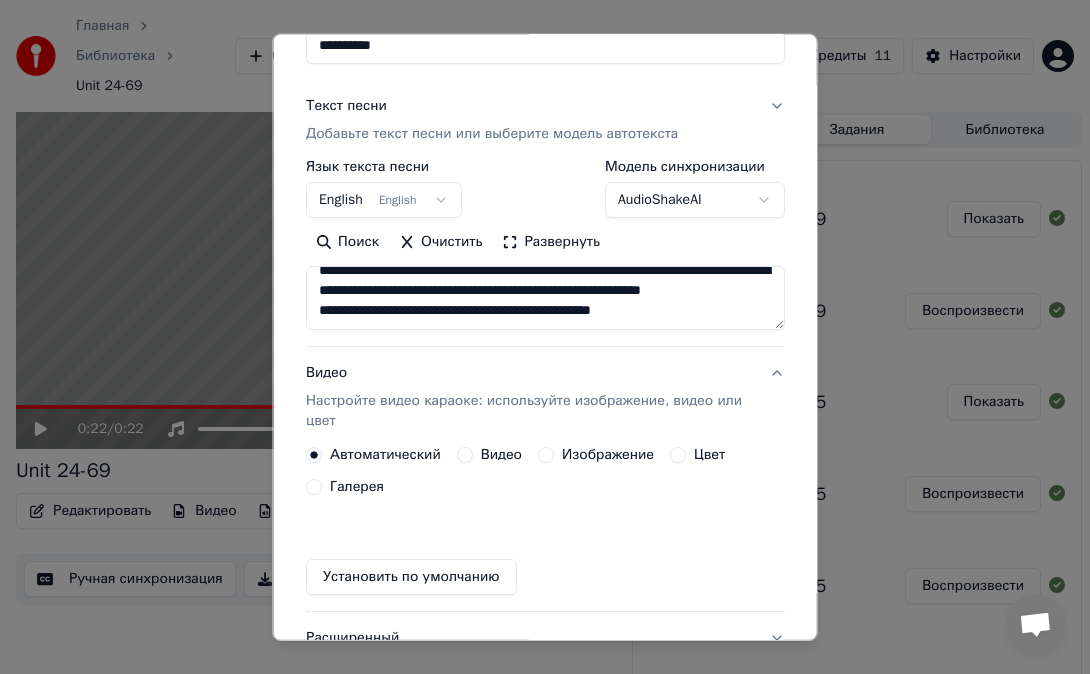 scroll, scrollTop: 183, scrollLeft: 0, axis: vertical 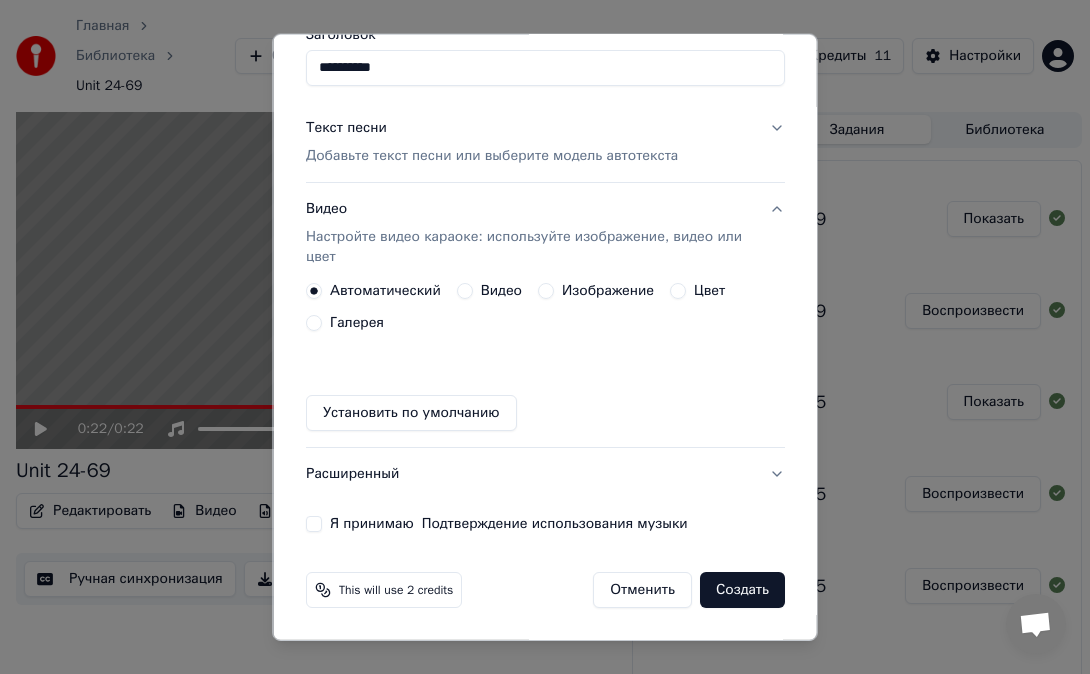 click on "Изображение" at bounding box center (608, 291) 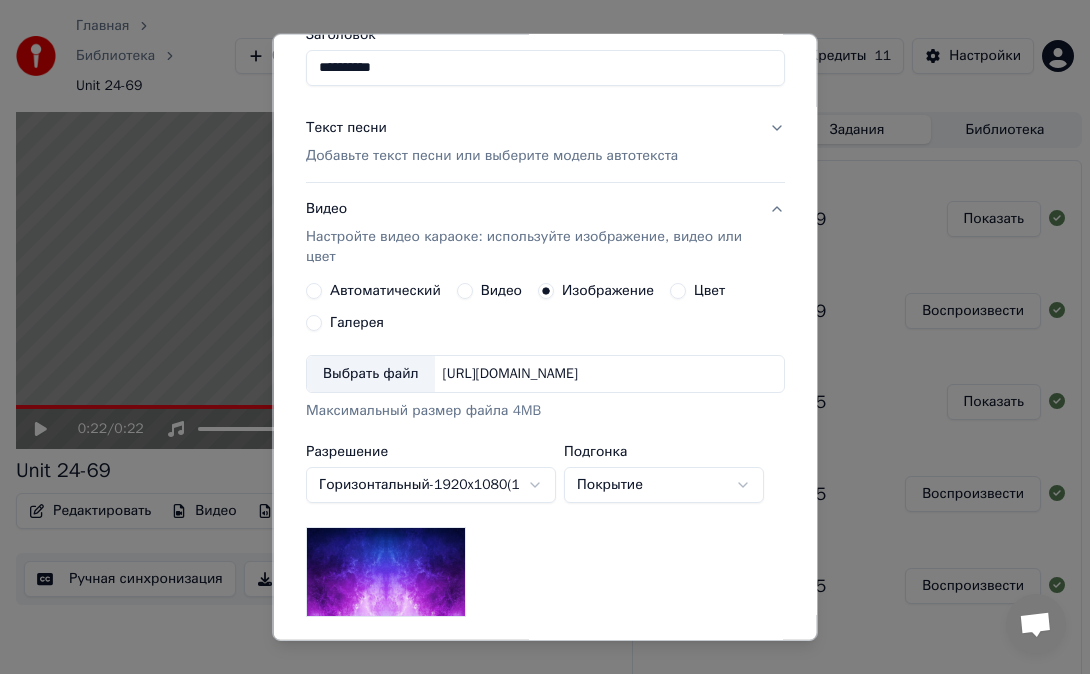 click on "Выбрать файл" at bounding box center [371, 374] 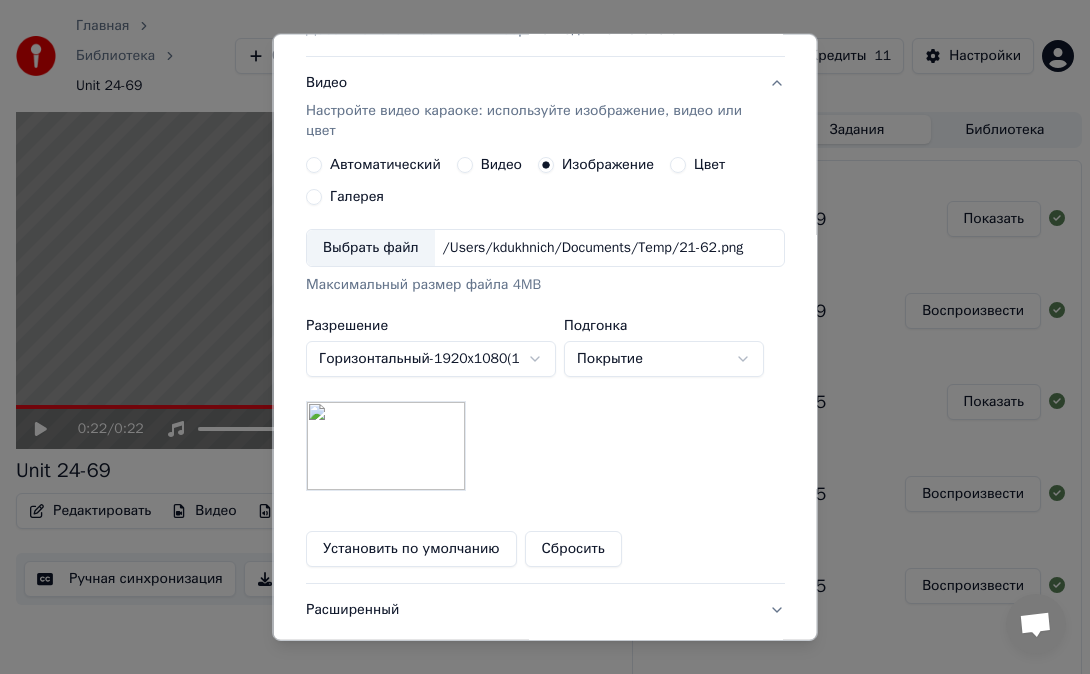 scroll, scrollTop: 445, scrollLeft: 0, axis: vertical 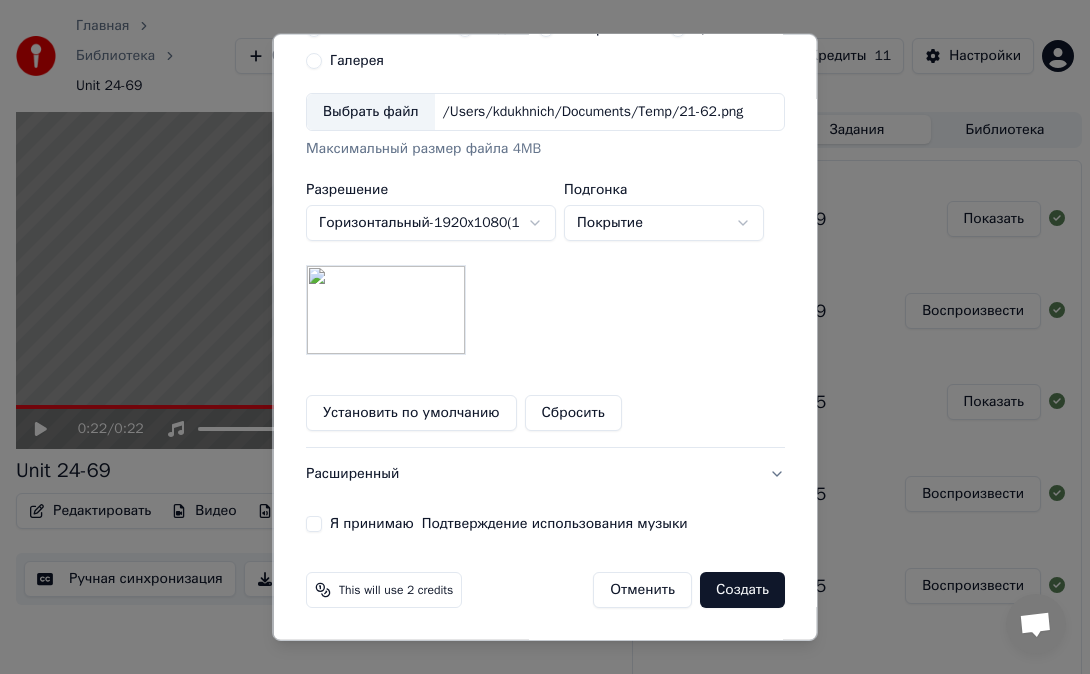 click on "Я принимаю   Подтверждение использования музыки" at bounding box center [509, 524] 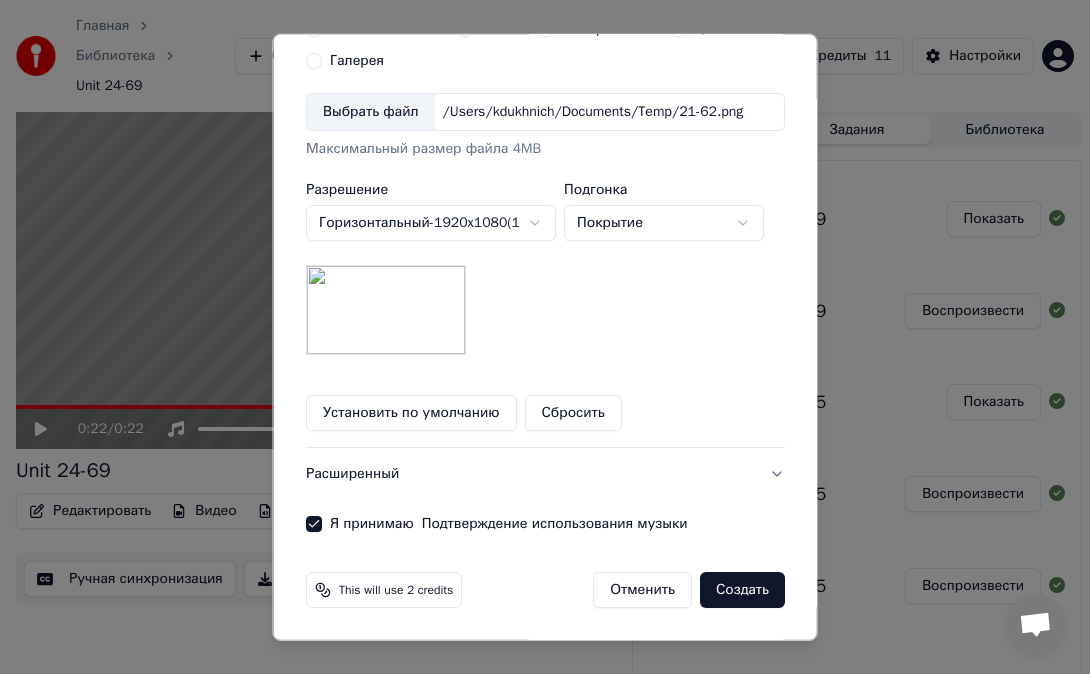 click on "Создать" at bounding box center (742, 590) 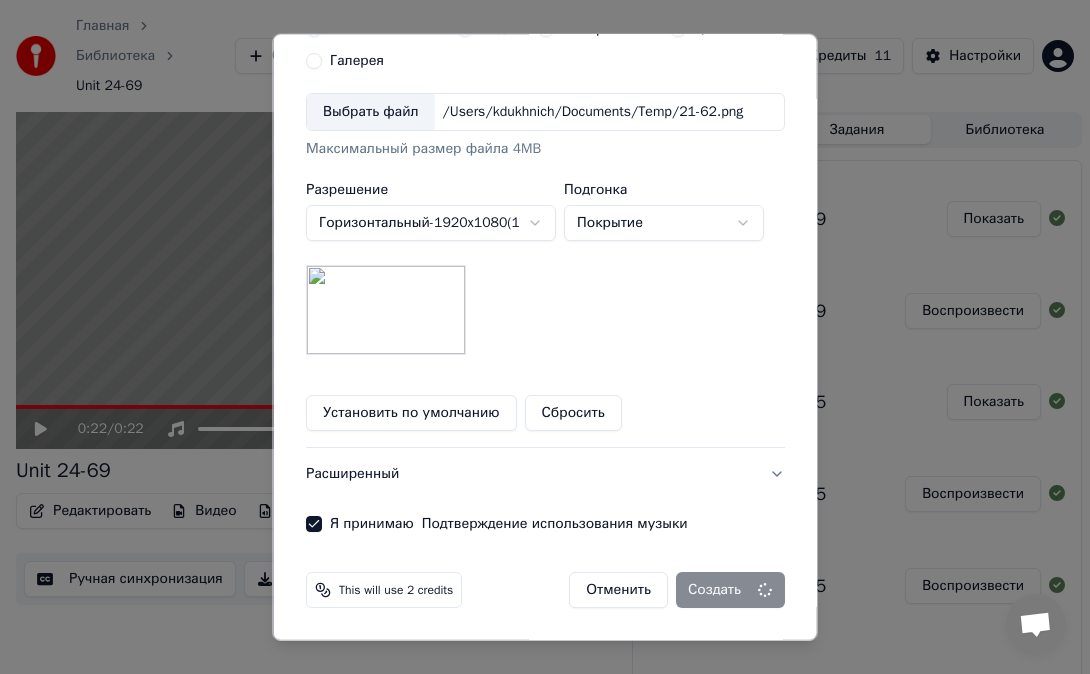 type 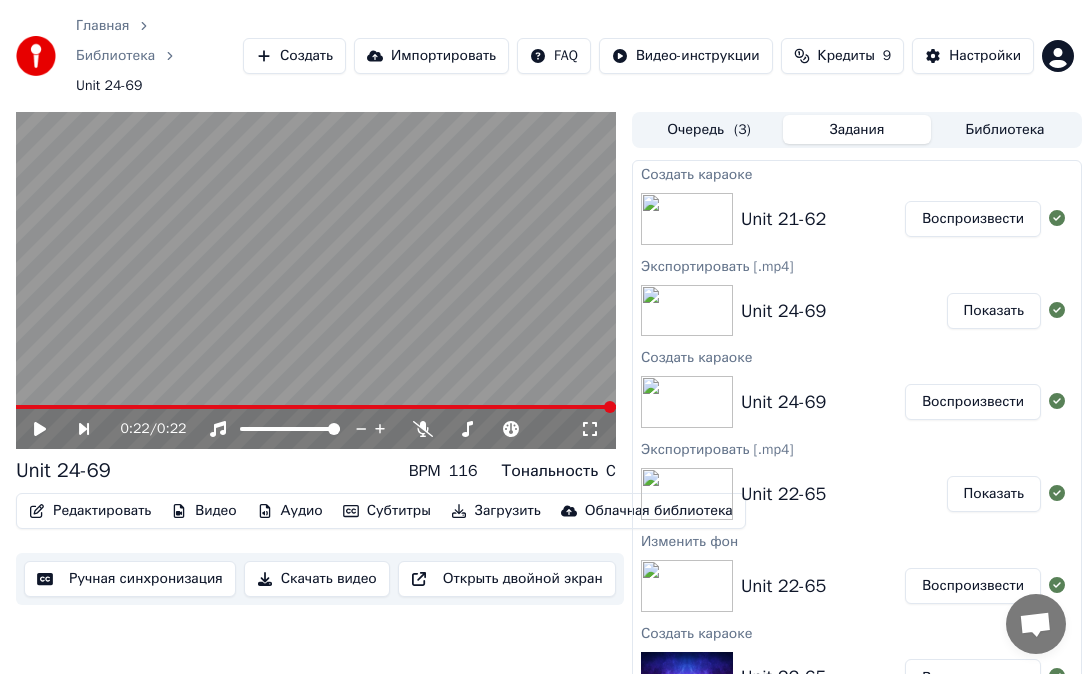 click on "Воспроизвести" at bounding box center [973, 219] 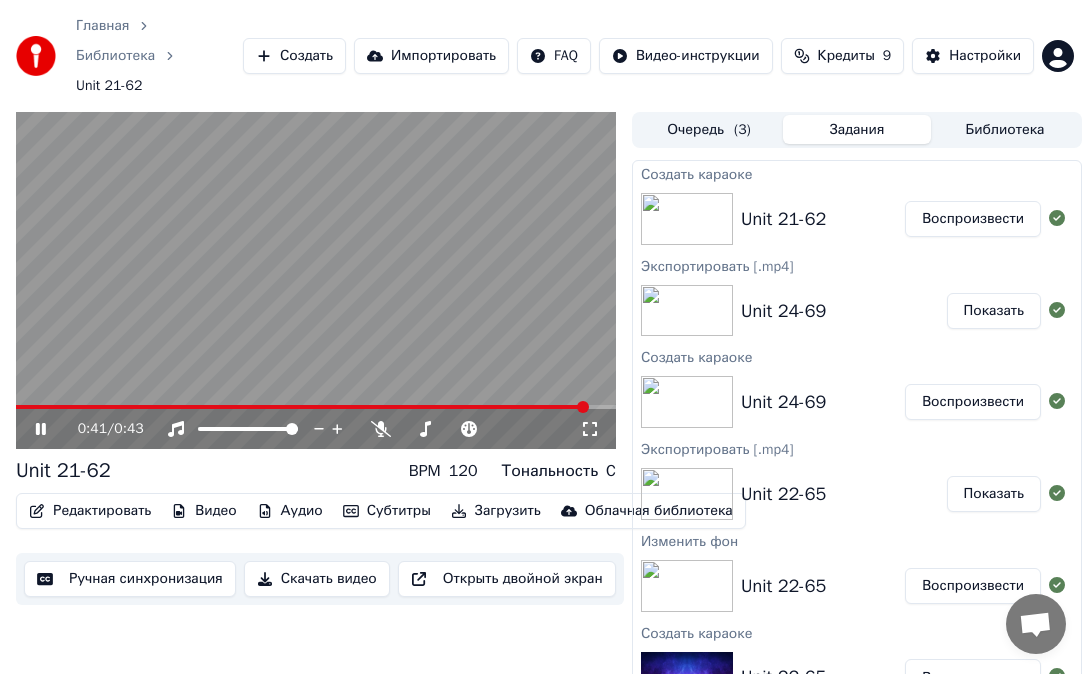 click on "Загрузить" at bounding box center [496, 511] 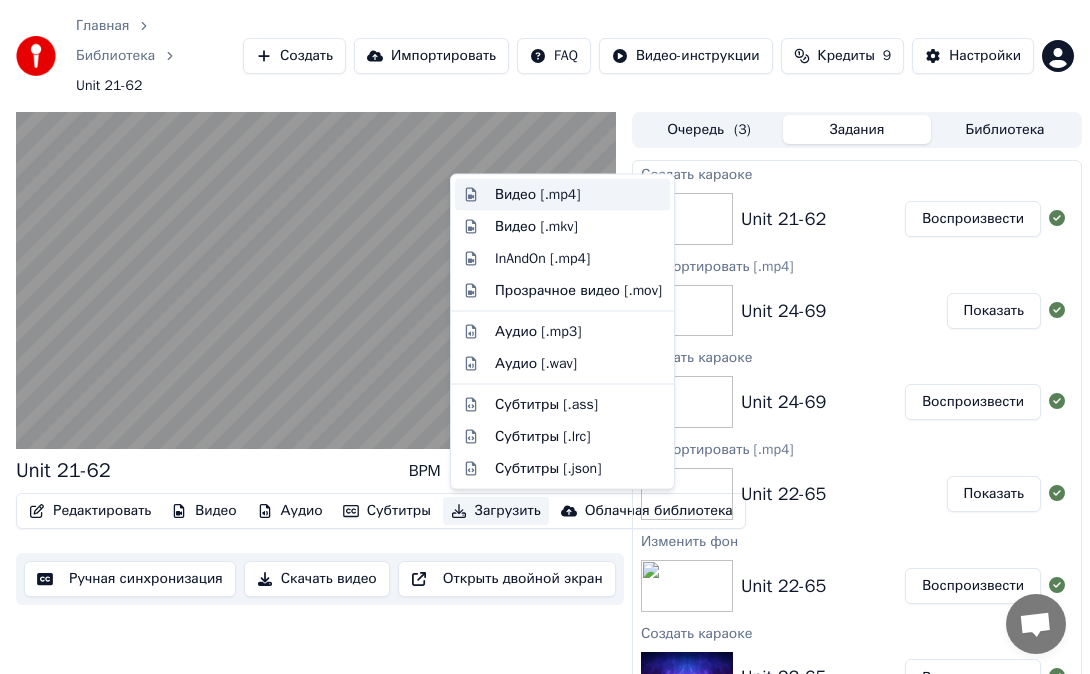 click on "Видео [.mp4]" at bounding box center (537, 195) 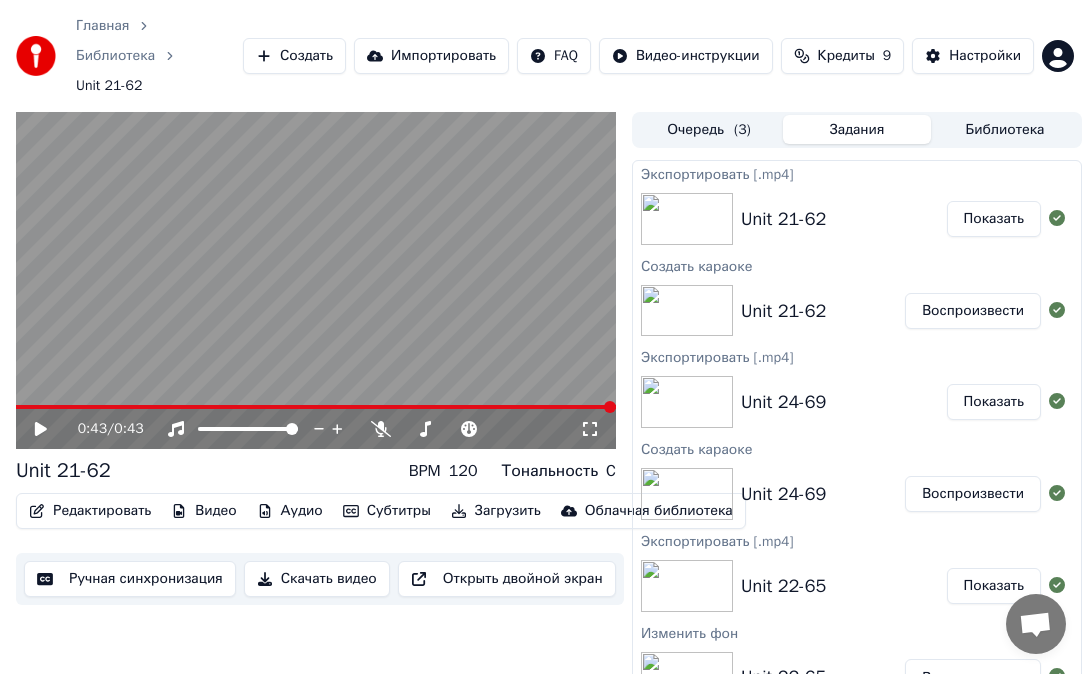 click on "Показать" at bounding box center [994, 219] 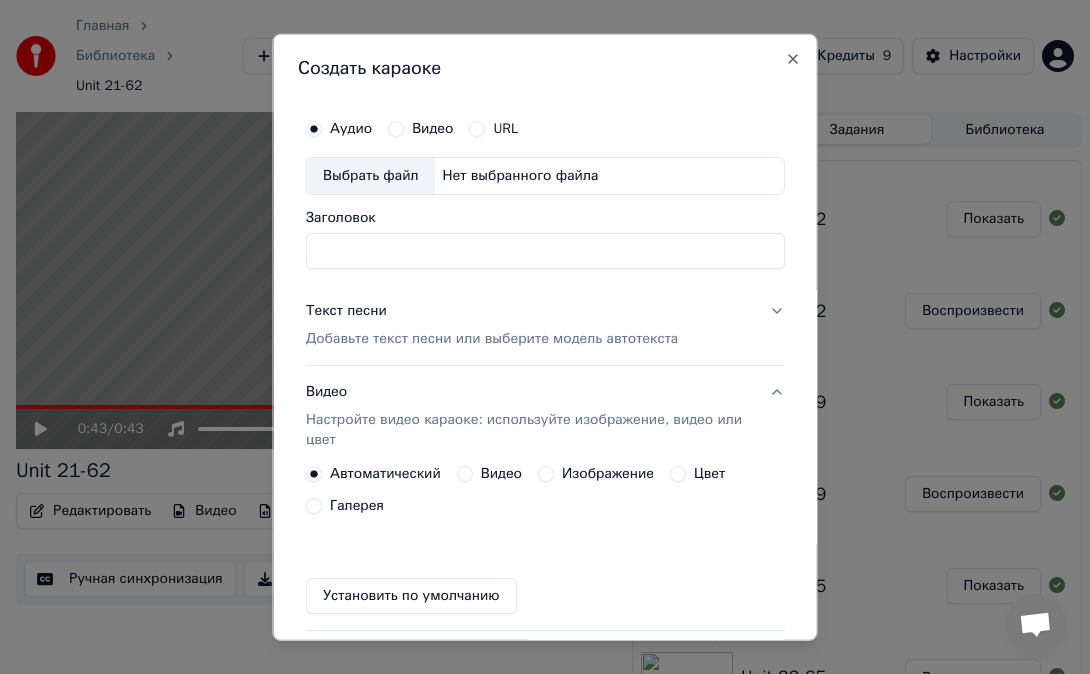 click on "Видео" at bounding box center (432, 129) 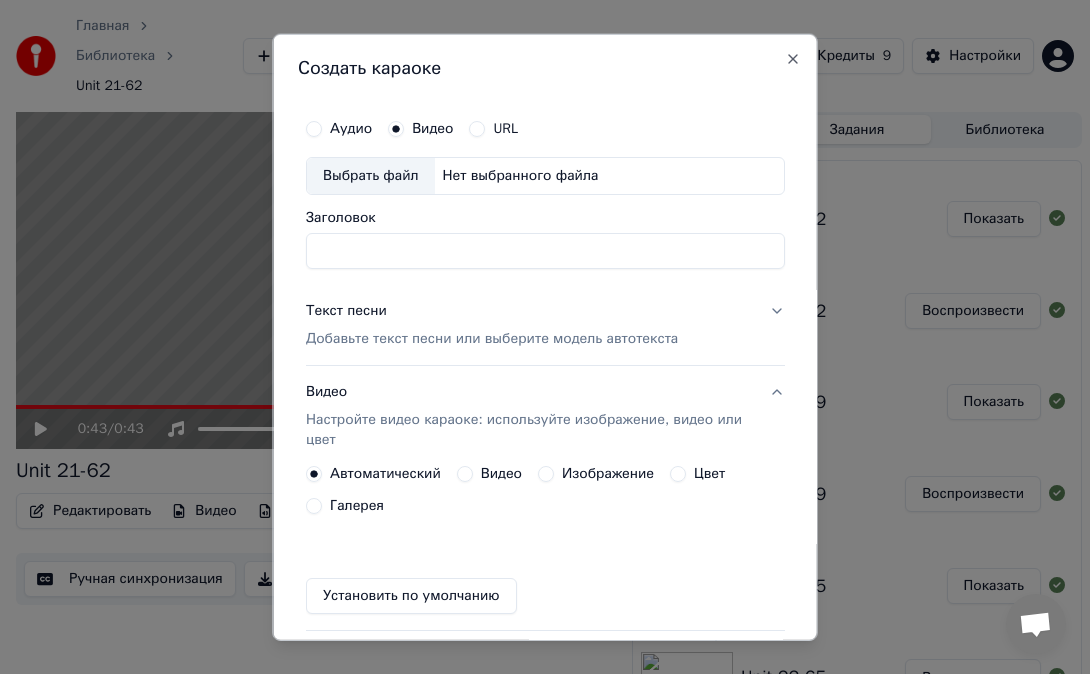 click on "Выбрать файл" at bounding box center [371, 176] 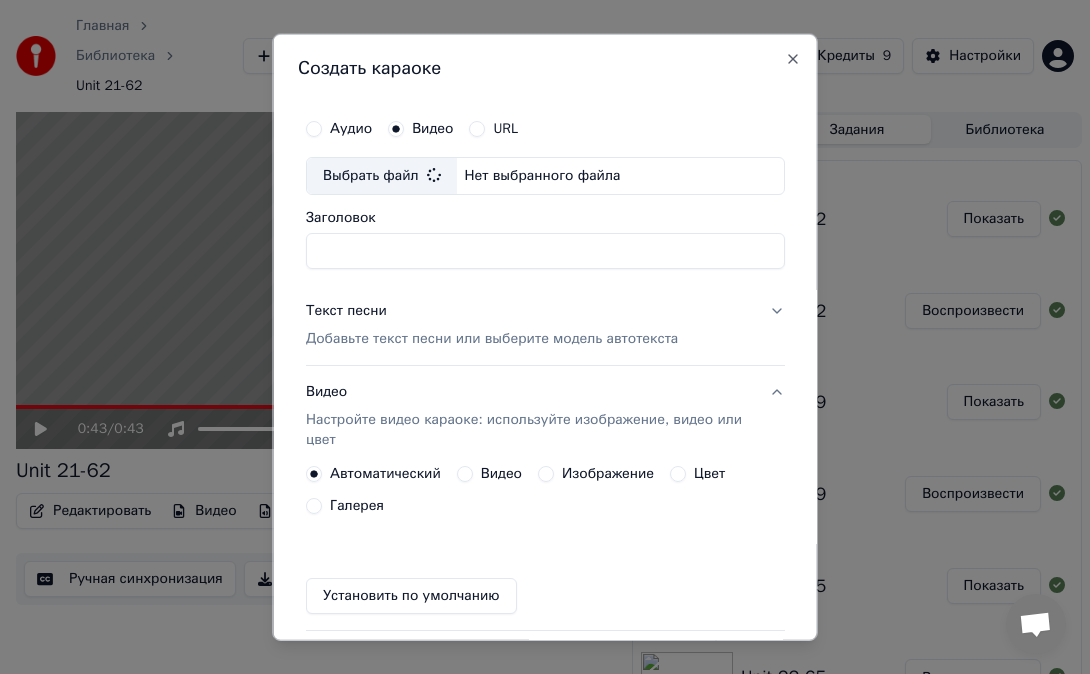 type on "**********" 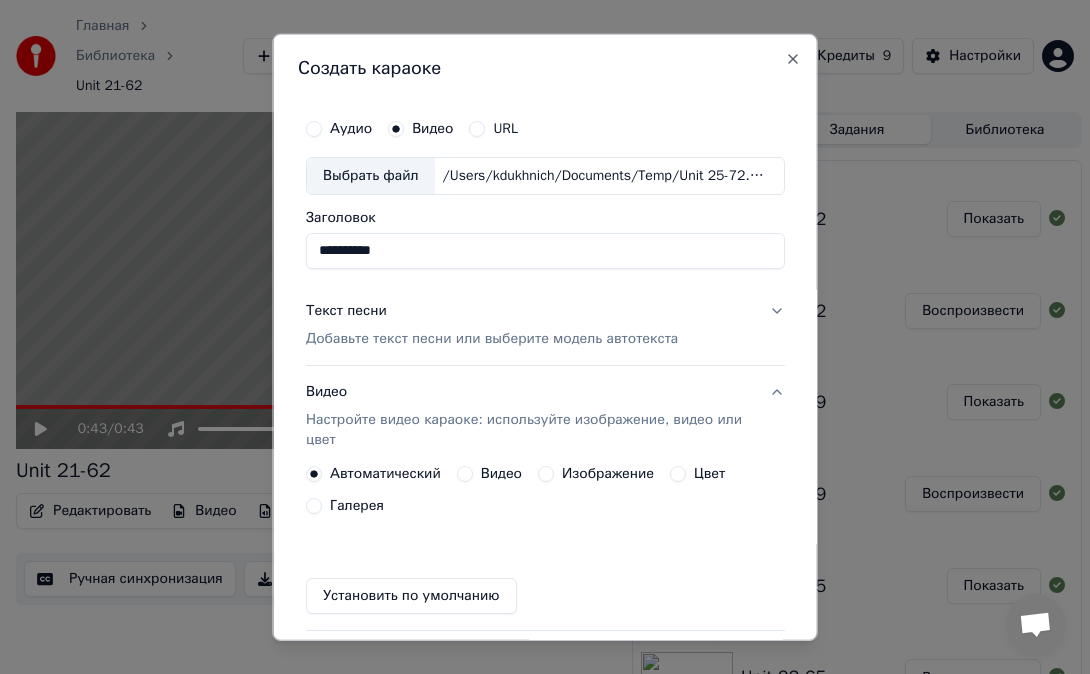 click on "Добавьте текст песни или выберите модель автотекста" at bounding box center (492, 339) 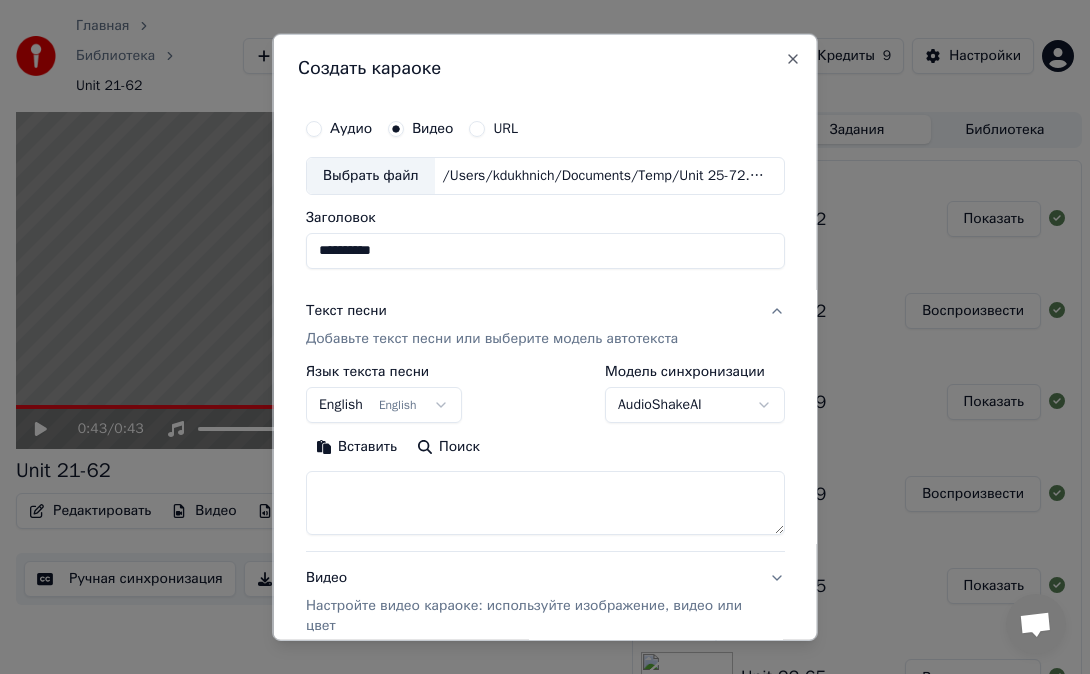 click at bounding box center [545, 503] 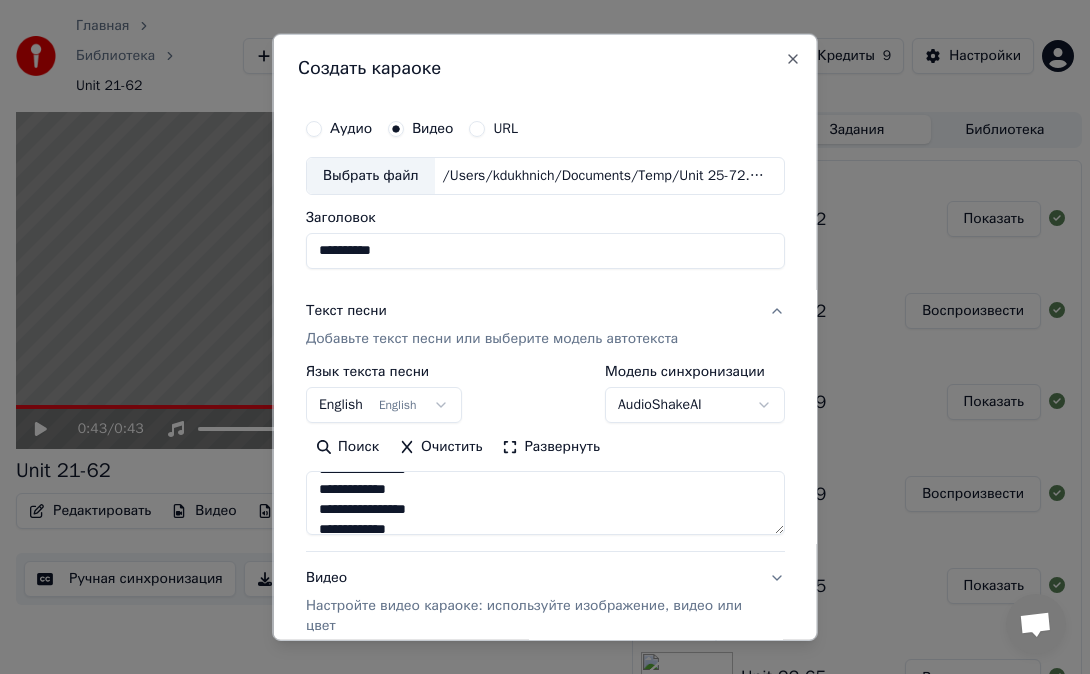 scroll, scrollTop: 114, scrollLeft: 0, axis: vertical 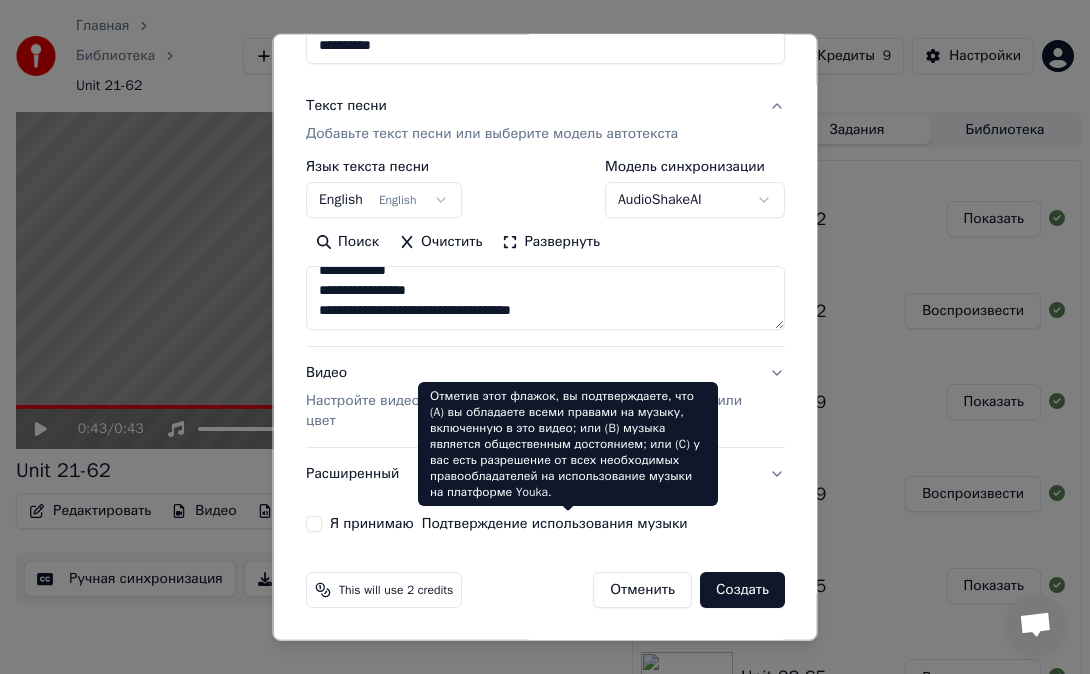 type on "**********" 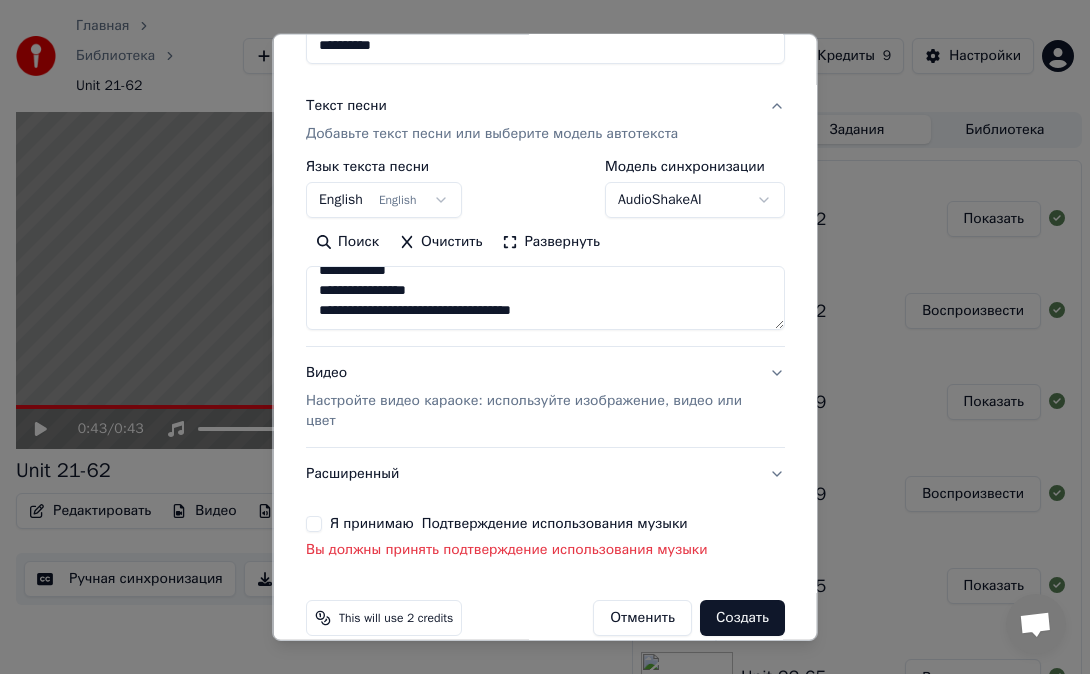 click on "Я принимаю   Подтверждение использования музыки" at bounding box center (314, 524) 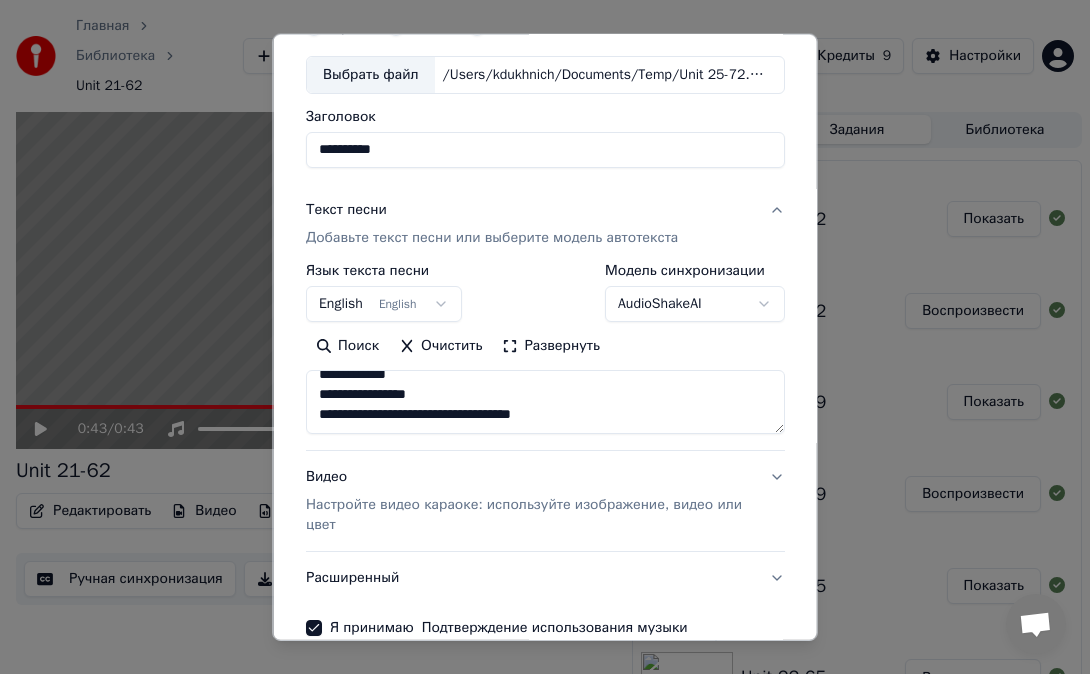 scroll, scrollTop: 205, scrollLeft: 0, axis: vertical 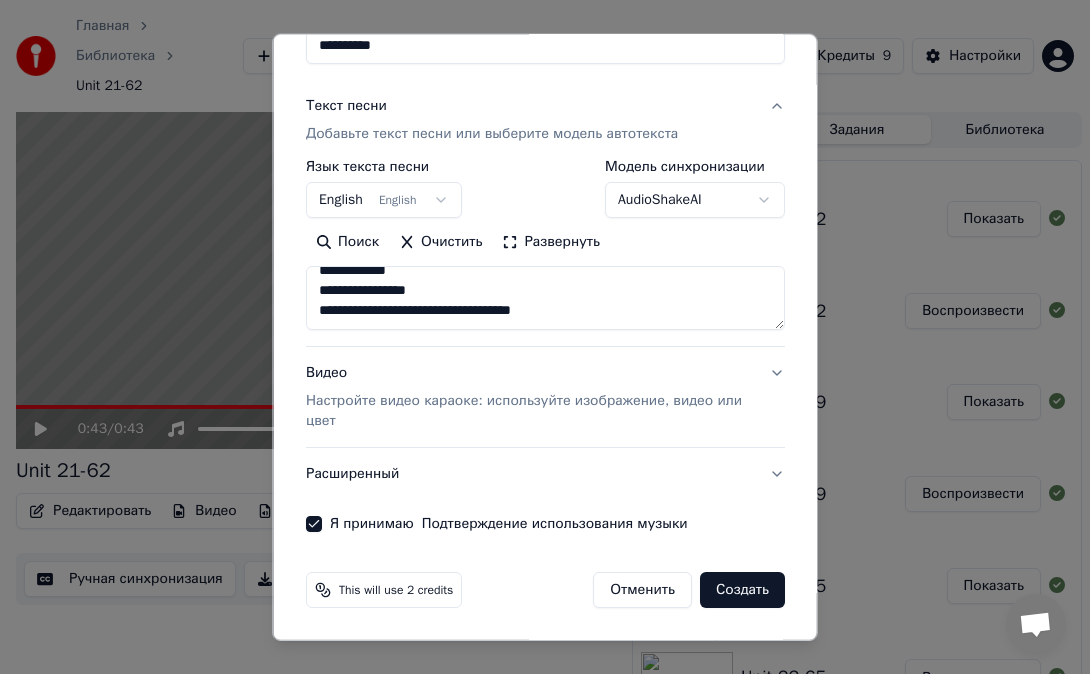 click on "Создать" at bounding box center (742, 590) 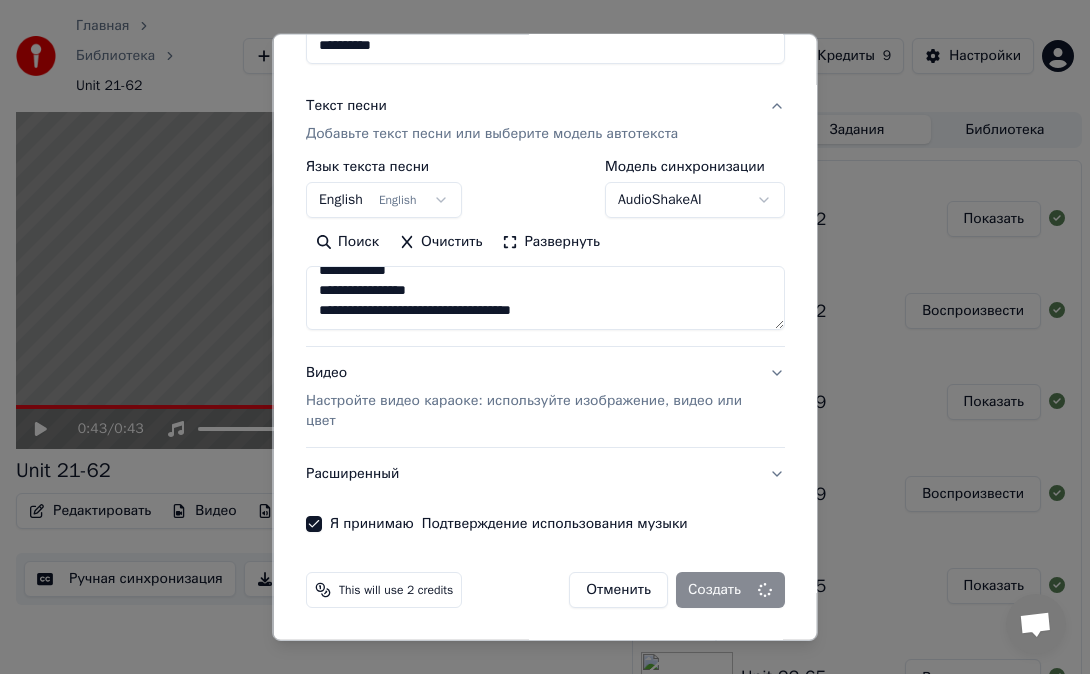 type 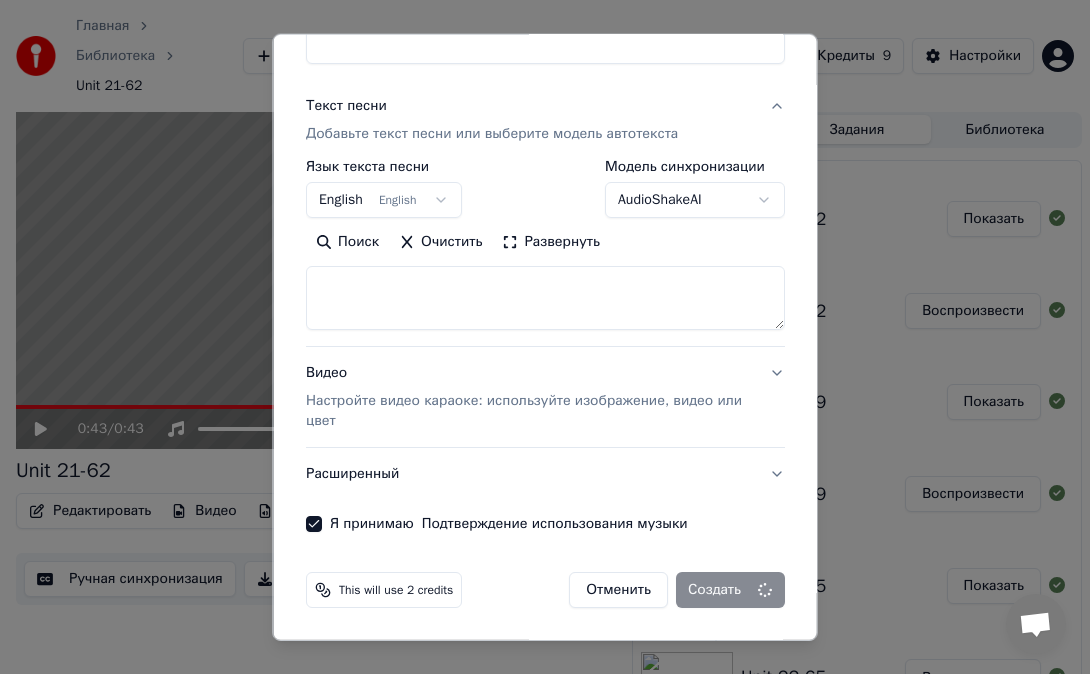 scroll, scrollTop: 0, scrollLeft: 0, axis: both 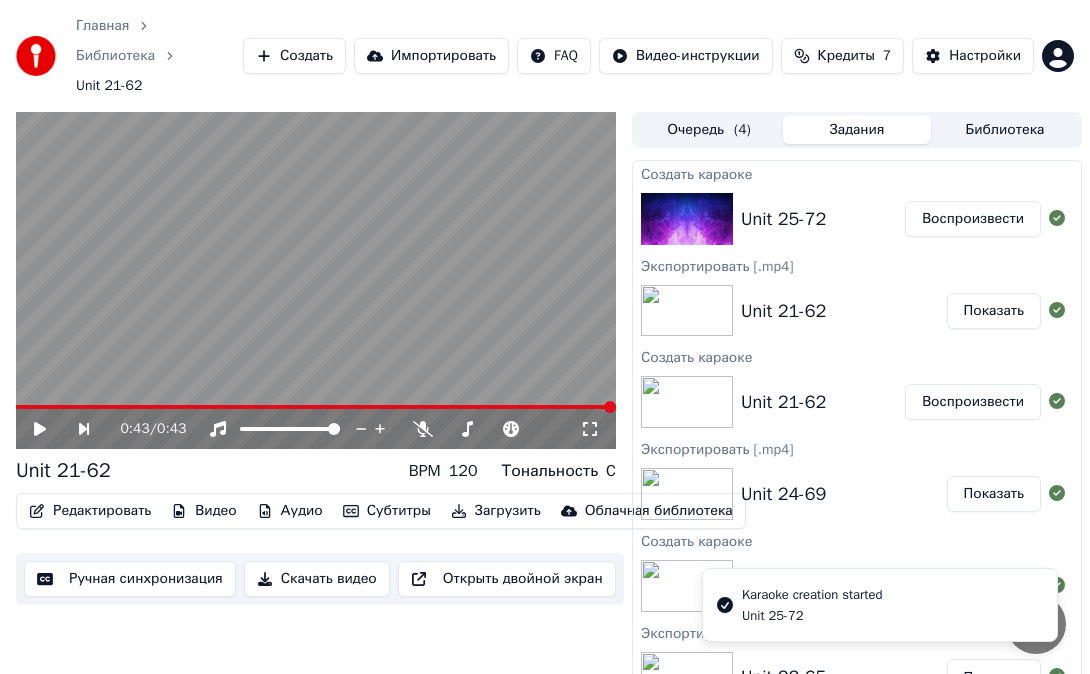 click at bounding box center (687, 219) 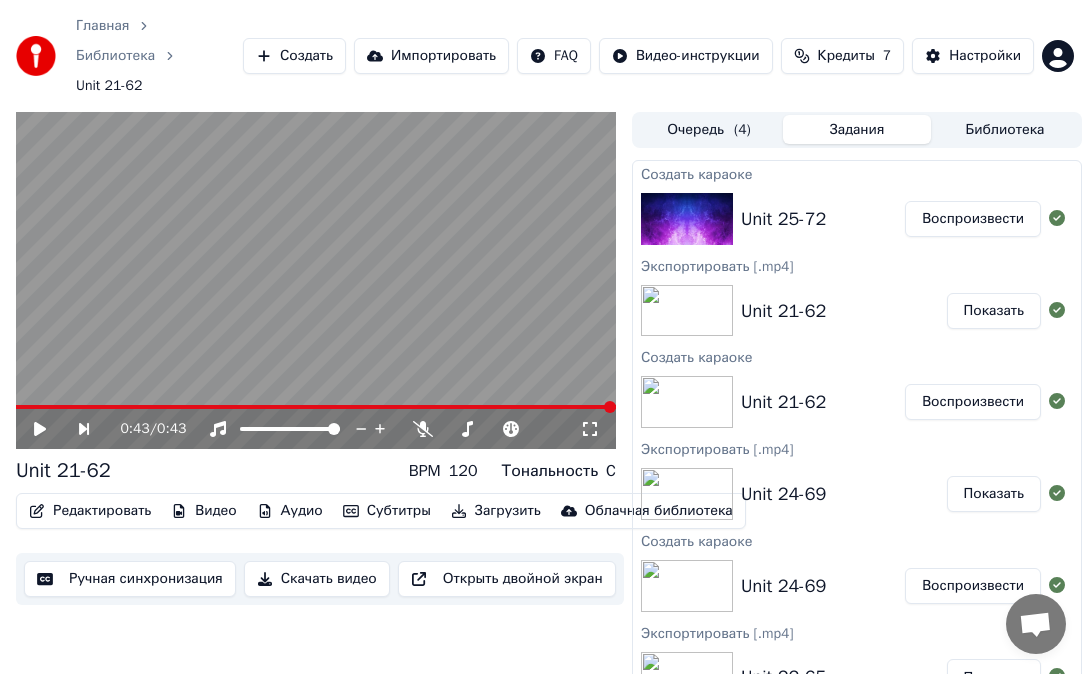 click on "Воспроизвести" at bounding box center (973, 219) 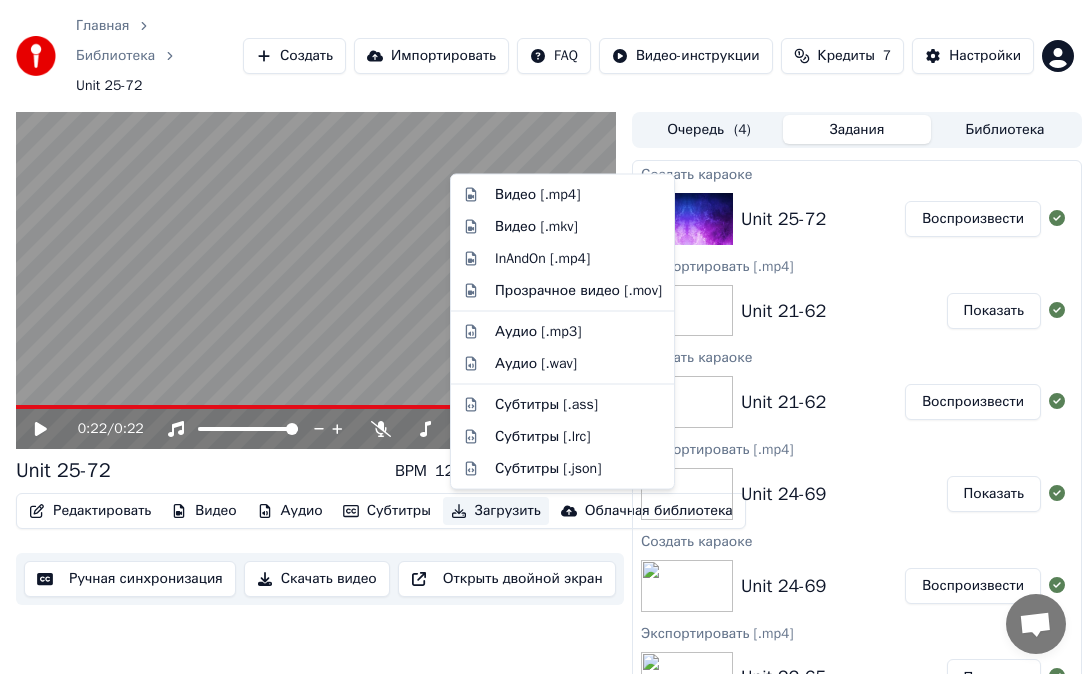 click on "Загрузить" at bounding box center (496, 511) 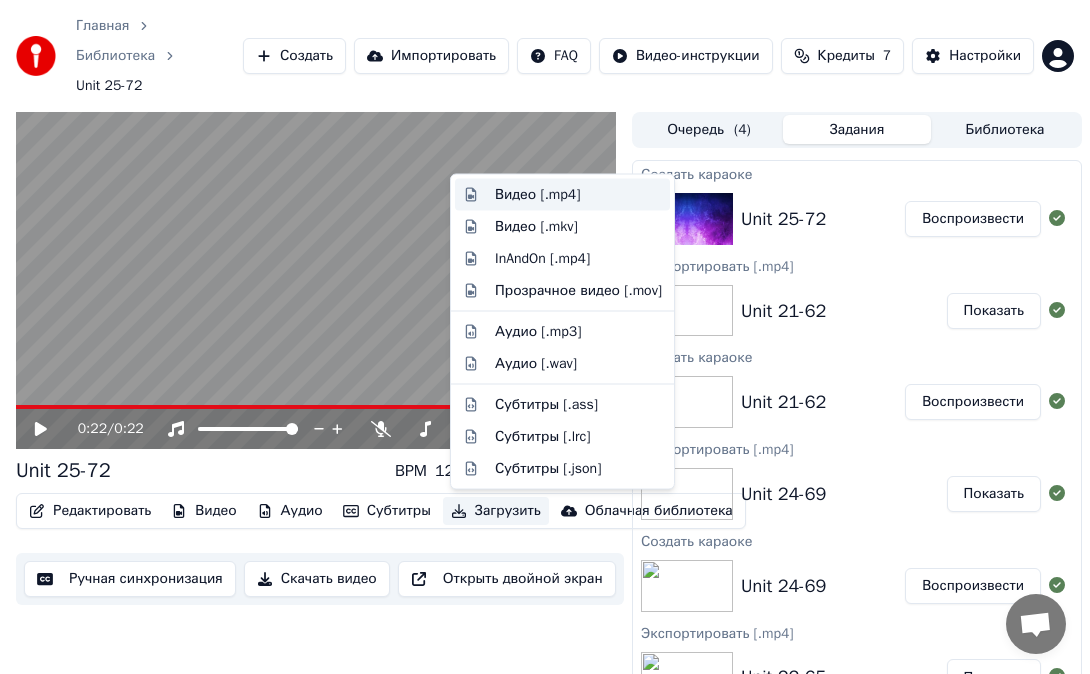 click on "Видео [.mp4]" at bounding box center [537, 195] 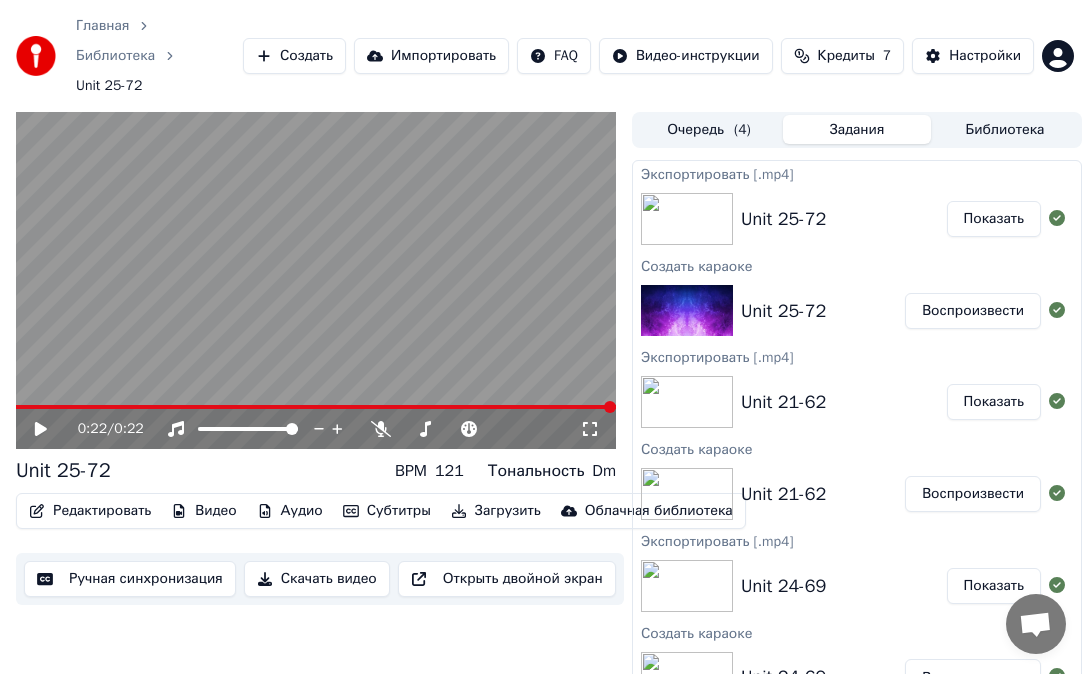 click on "Показать" at bounding box center (994, 219) 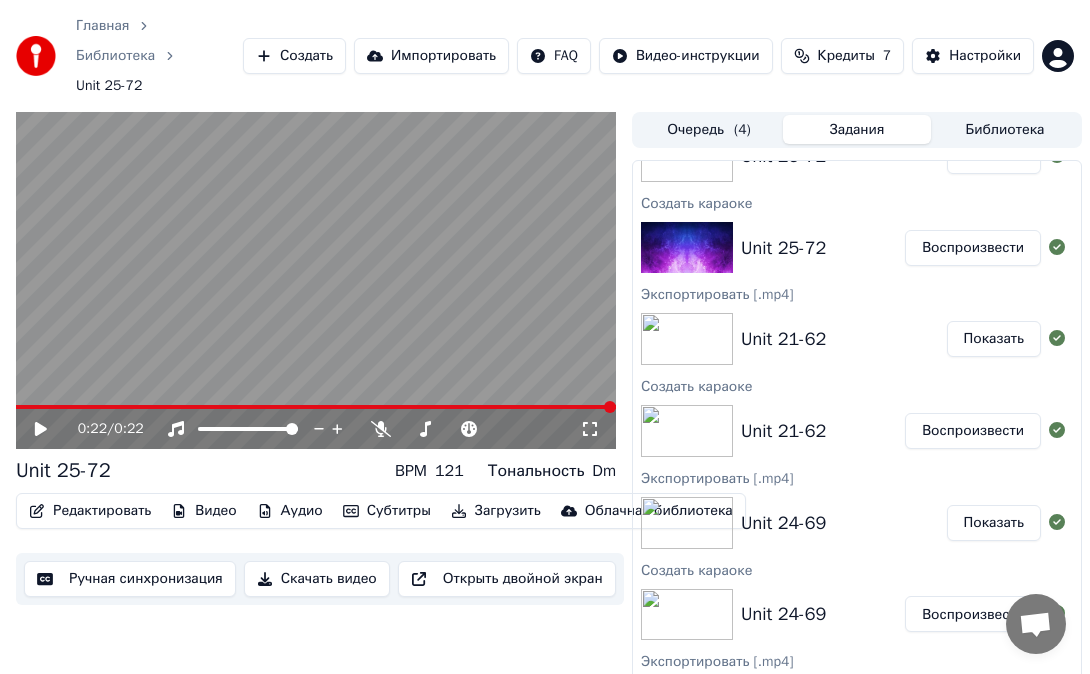 scroll, scrollTop: 0, scrollLeft: 0, axis: both 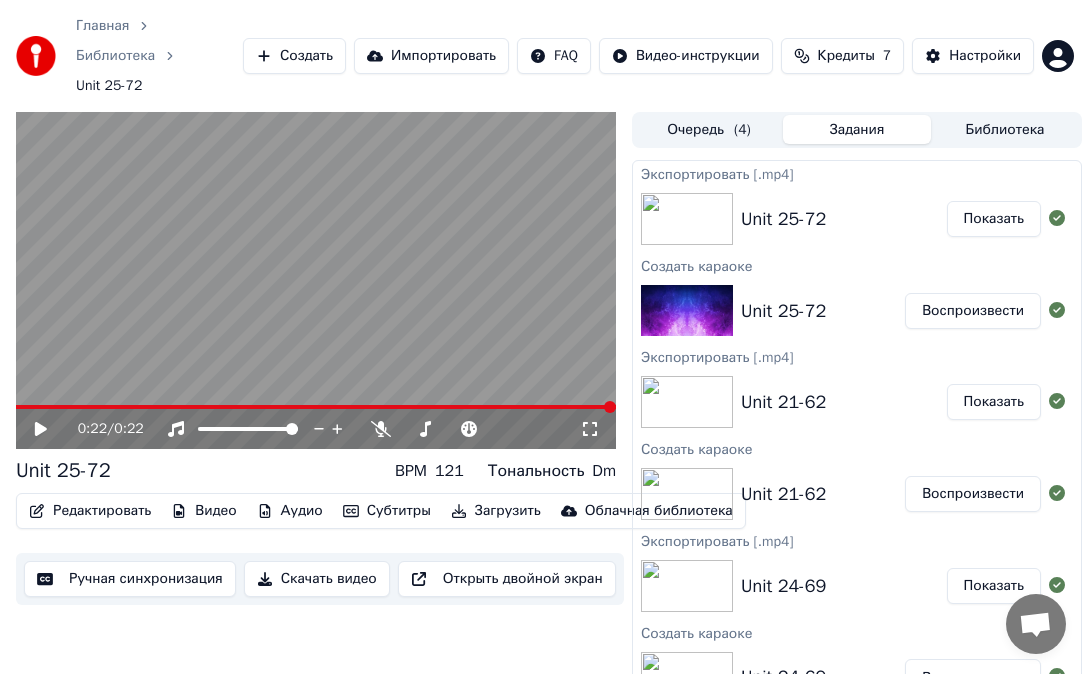 click on "Главная Библиотека Unit 25-72 Создать Импортировать FAQ Видео-инструкции Кредиты 7 Настройки 0:22  /  0:22 Unit 25-72 BPM 121 Тональность Dm Редактировать Видео Аудио Субтитры Загрузить Облачная библиотека Ручная синхронизация Скачать видео Открыть двойной экран Очередь ( 4 ) Задания Библиотека Экспортировать [.mp4] Unit 25-72 Показать Создать караоке Unit 25-72 Воспроизвести Экспортировать [.mp4] Unit 21-62 Показать Создать караоке Unit 21-62 Воспроизвести Экспортировать [.mp4] Unit 24-69 Показать Создать караоке Unit 24-69 Воспроизвести Экспортировать [.mp4] Unit 22-65 Показать Изменить фон Unit 22-65 Unit 22-65" at bounding box center [545, 337] 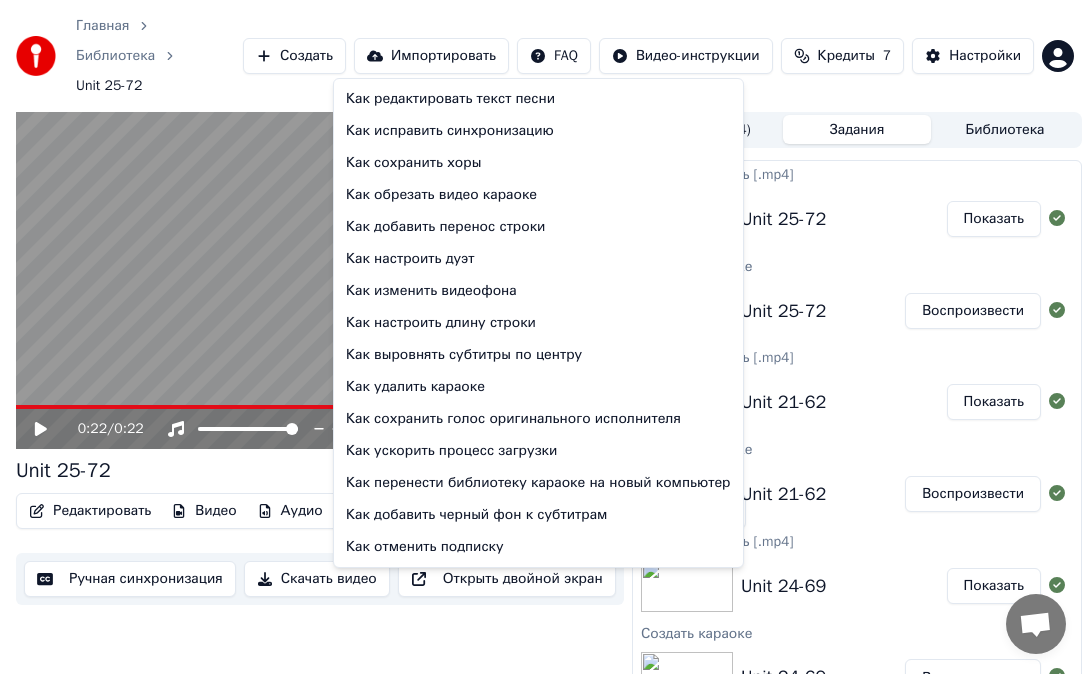 click on "Главная Библиотека Unit 25-72 Создать Импортировать FAQ Видео-инструкции Кредиты 7 Настройки 0:22  /  0:22 Unit 25-72 BPM 121 Тональность Dm Редактировать Видео Аудио Субтитры Загрузить Облачная библиотека Ручная синхронизация Скачать видео Открыть двойной экран Очередь ( 4 ) Задания Библиотека Экспортировать [.mp4] Unit 25-72 Показать Создать караоке Unit 25-72 Воспроизвести Экспортировать [.mp4] Unit 21-62 Показать Создать караоке Unit 21-62 Воспроизвести Экспортировать [.mp4] Unit 24-69 Показать Создать караоке Unit 24-69 Воспроизвести Экспортировать [.mp4] Unit 22-65 Показать Изменить фон Unit 22-65 Unit 22-65" at bounding box center [545, 337] 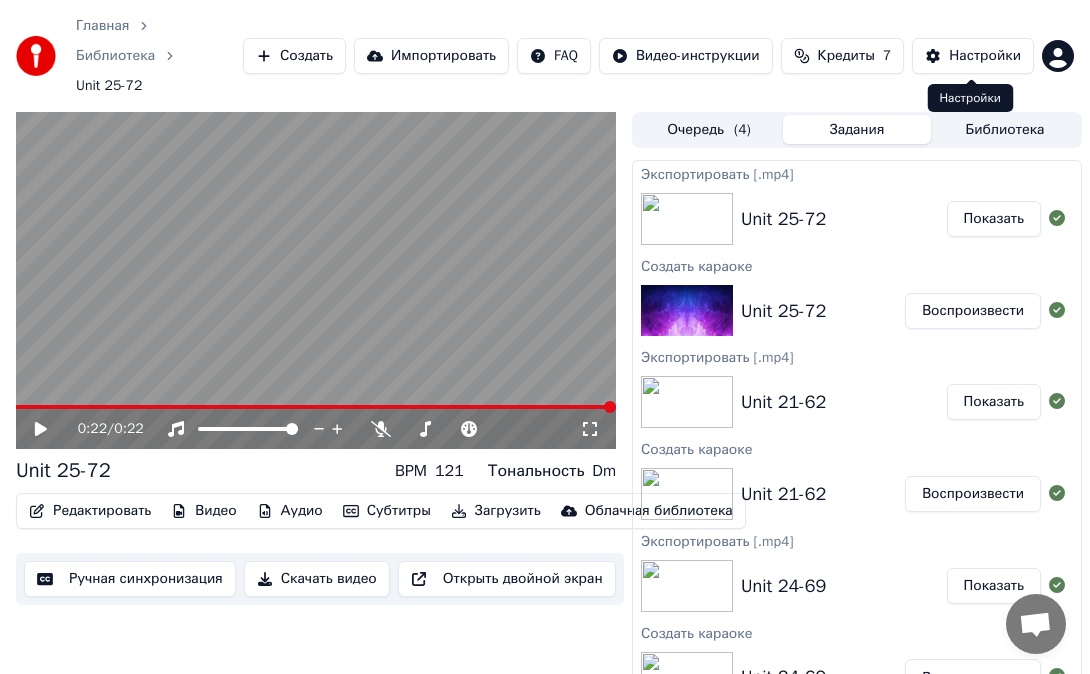 click on "Настройки" at bounding box center [973, 56] 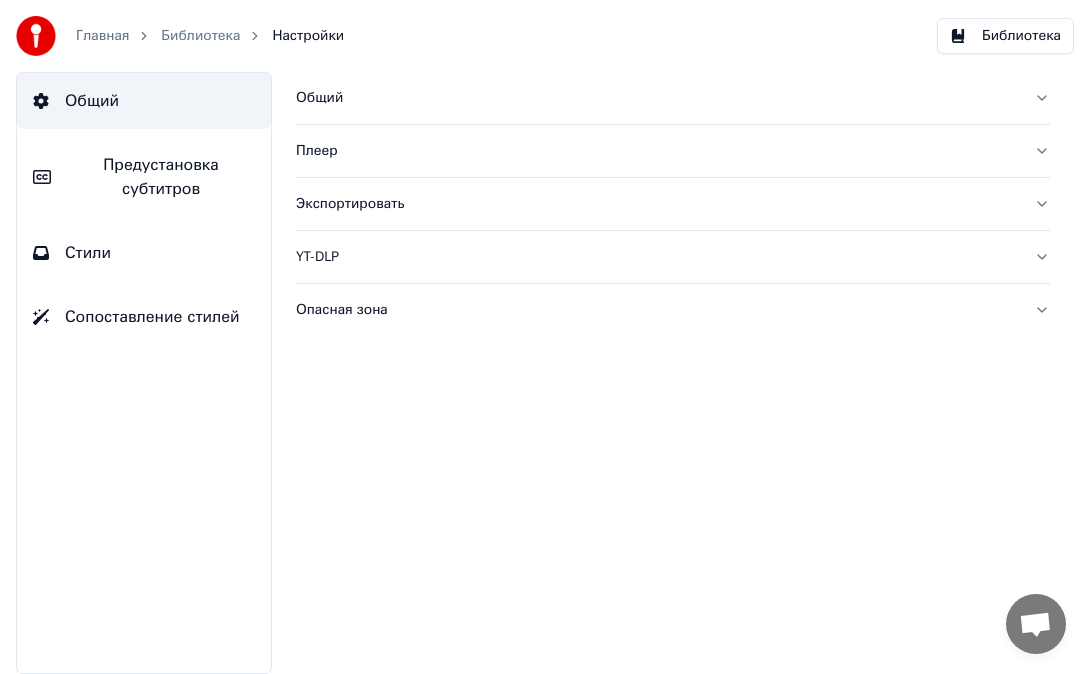 click on "Главная" at bounding box center (102, 36) 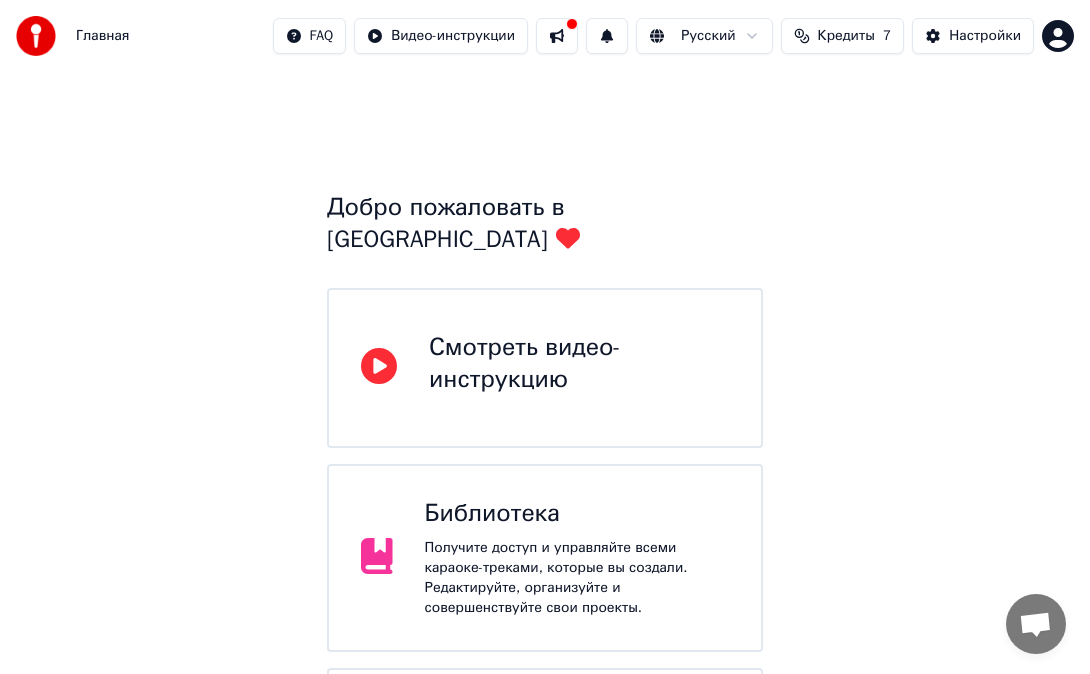 click at bounding box center (557, 36) 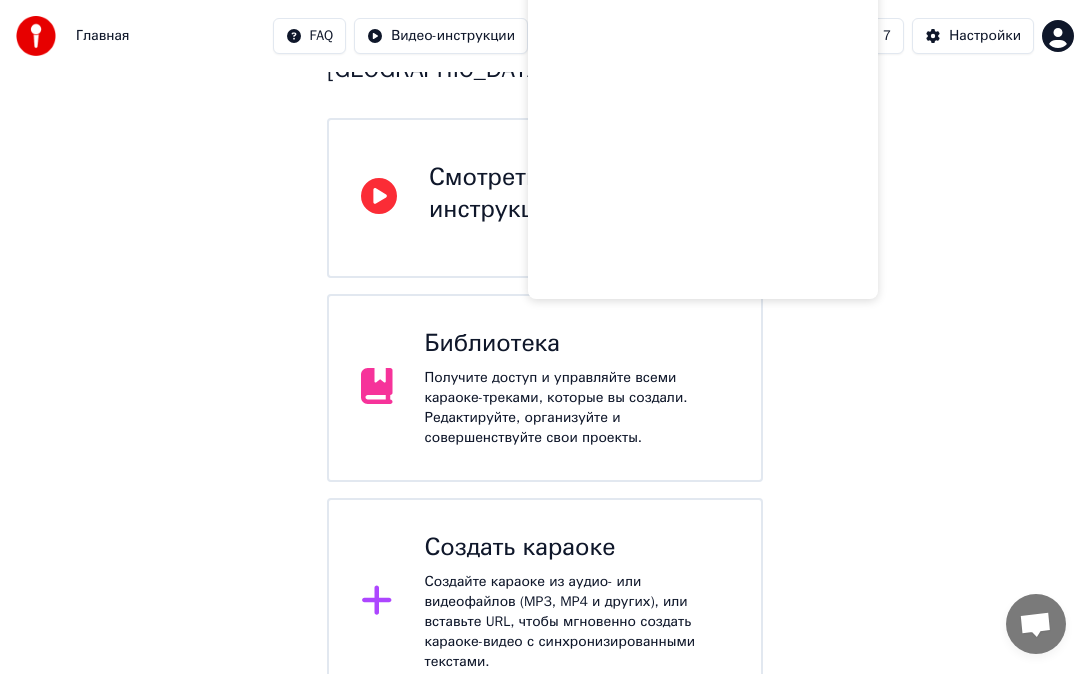 scroll, scrollTop: 0, scrollLeft: 0, axis: both 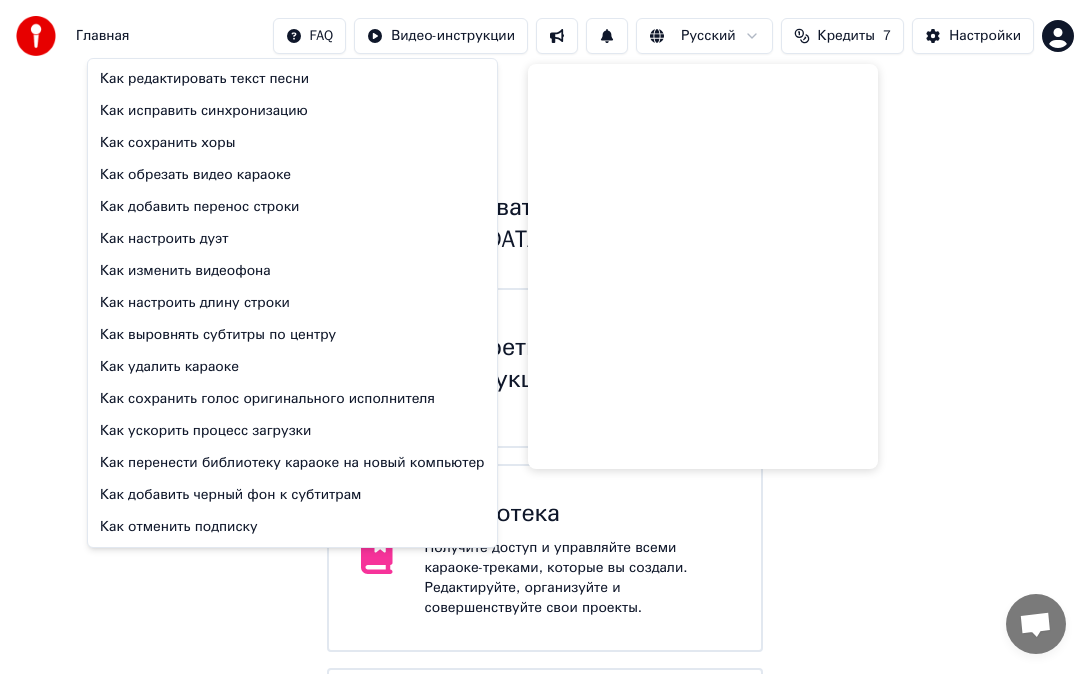 click on "Главная FAQ Видео-инструкции Русский Кредиты 7 Настройки Добро пожаловать в Youka Смотреть видео-инструкцию Библиотека Получите доступ и управляйте всеми караоке-треками, которые вы создали. Редактируйте, организуйте и совершенствуйте свои проекты. Создать караоке Создайте караоке из аудио- или видеофайлов (MP3, MP4 и других), или вставьте URL, чтобы мгновенно создать караоке-видео с синхронизированными текстами. Как редактировать текст песни Как исправить синхронизацию Как сохранить хоры Как обрезать видео караоке Как добавить перенос строки" at bounding box center [545, 438] 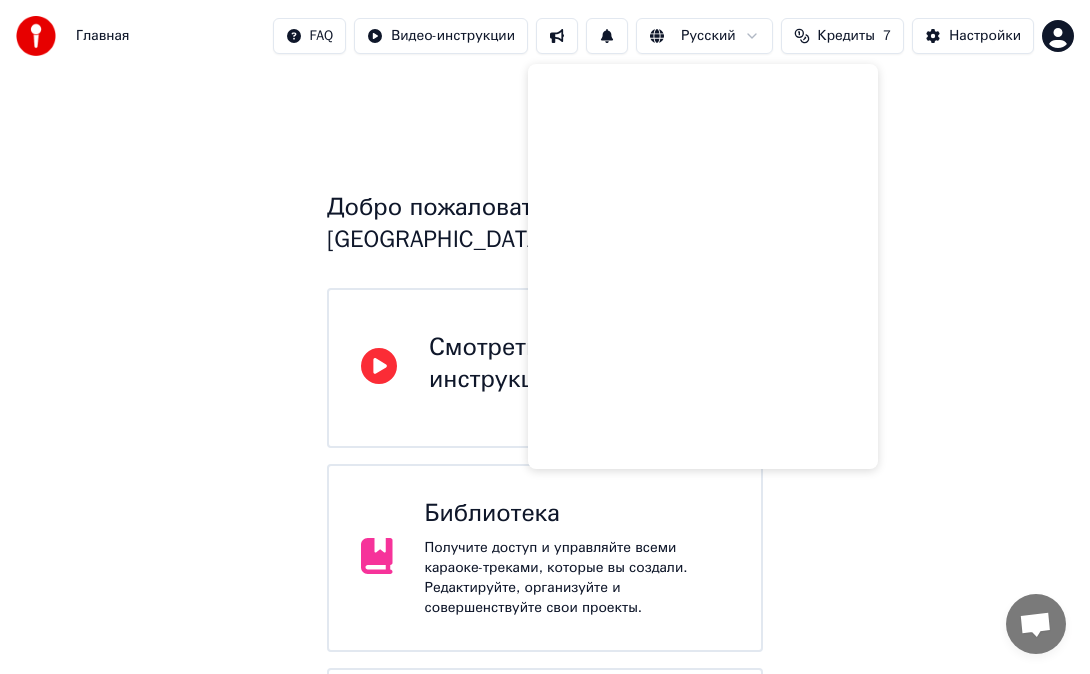 click on "Главная FAQ Видео-инструкции Русский Кредиты 7 Настройки Добро пожаловать в Youka Смотреть видео-инструкцию Библиотека Получите доступ и управляйте всеми караоке-треками, которые вы создали. Редактируйте, организуйте и совершенствуйте свои проекты. Создать караоке Создайте караоке из аудио- или видеофайлов (MP3, MP4 и других), или вставьте URL, чтобы мгновенно создать караоке-видео с синхронизированными текстами." at bounding box center (545, 438) 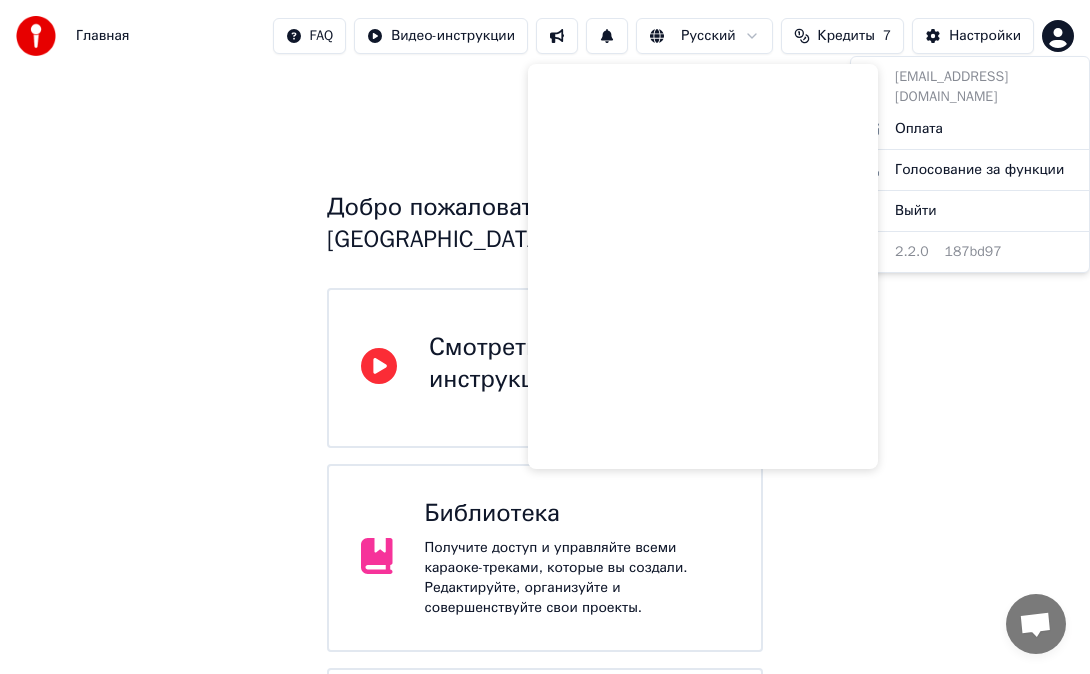 click on "Главная FAQ Видео-инструкции Русский Кредиты 7 Настройки Добро пожаловать в Youka Смотреть видео-инструкцию Библиотека Получите доступ и управляйте всеми караоке-треками, которые вы создали. Редактируйте, организуйте и совершенствуйте свои проекты. Создать караоке Создайте караоке из аудио- или видеофайлов (MP3, MP4 и других), или вставьте URL, чтобы мгновенно создать караоке-видео с синхронизированными текстами. [EMAIL_ADDRESS][DOMAIN_NAME] Оплата Голосование за функции Выйти 2.2.0 187bd97" at bounding box center [545, 438] 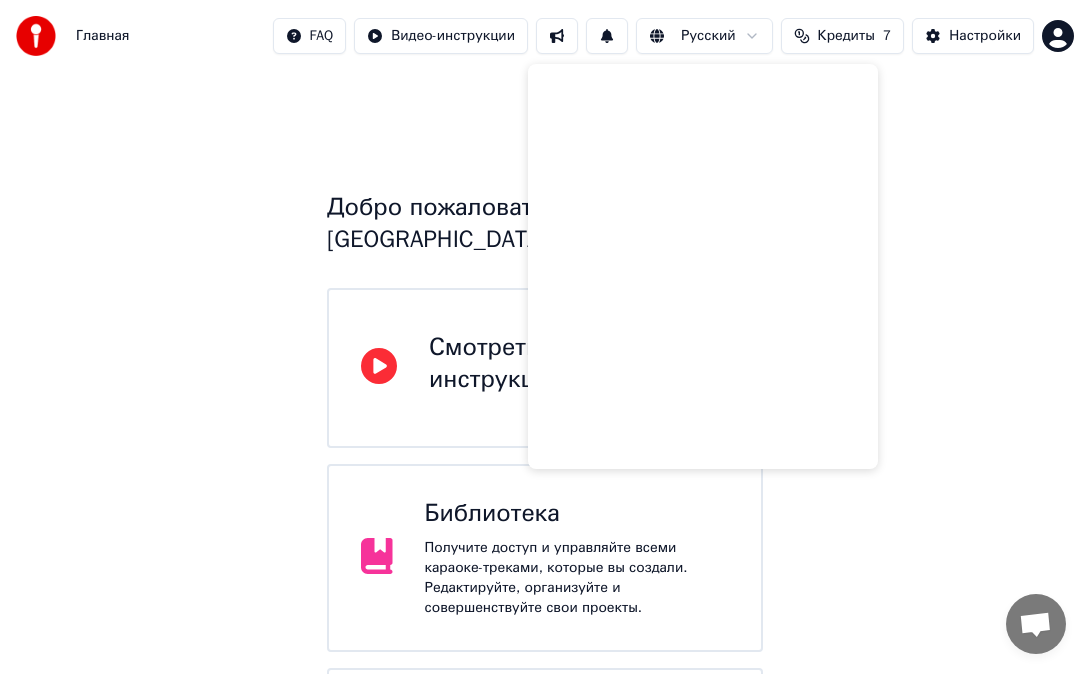 click on "Главная FAQ Видео-инструкции Русский Кредиты 7 Настройки Добро пожаловать в Youka Смотреть видео-инструкцию Библиотека Получите доступ и управляйте всеми караоке-треками, которые вы создали. Редактируйте, организуйте и совершенствуйте свои проекты. Создать караоке Создайте караоке из аудио- или видеофайлов (MP3, MP4 и других), или вставьте URL, чтобы мгновенно создать караоке-видео с синхронизированными текстами." at bounding box center [545, 438] 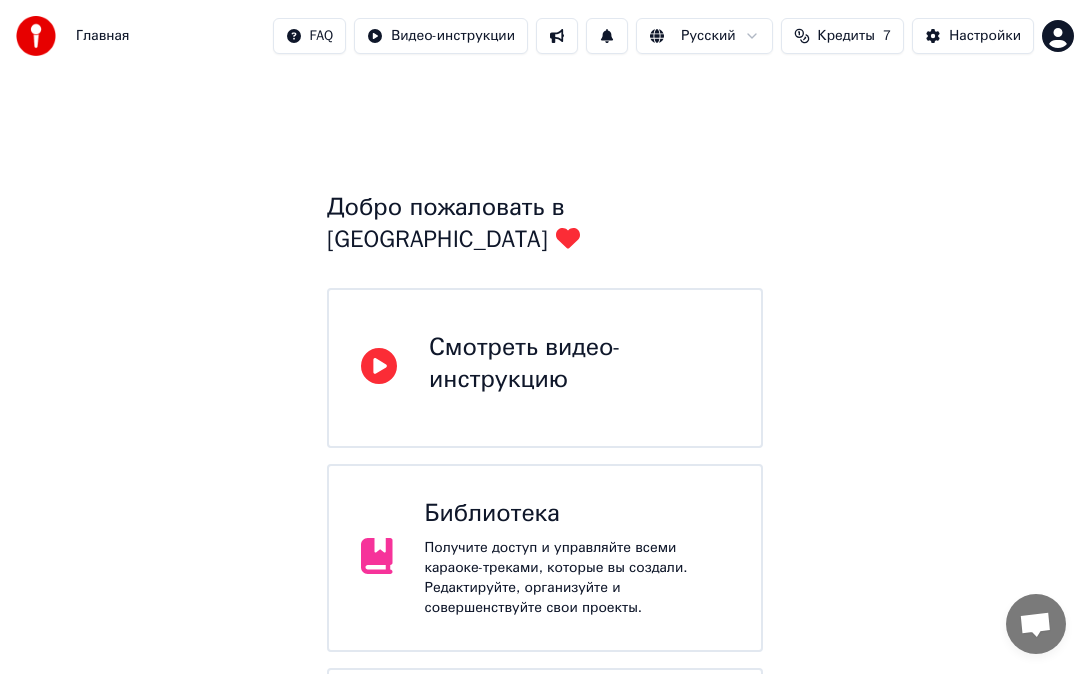 click on "Главная FAQ Видео-инструкции Русский Кредиты 7 Настройки Добро пожаловать в Youka Смотреть видео-инструкцию Библиотека Получите доступ и управляйте всеми караоке-треками, которые вы создали. Редактируйте, организуйте и совершенствуйте свои проекты. Создать караоке Создайте караоке из аудио- или видеофайлов (MP3, MP4 и других), или вставьте URL, чтобы мгновенно создать караоке-видео с синхронизированными текстами." at bounding box center (545, 438) 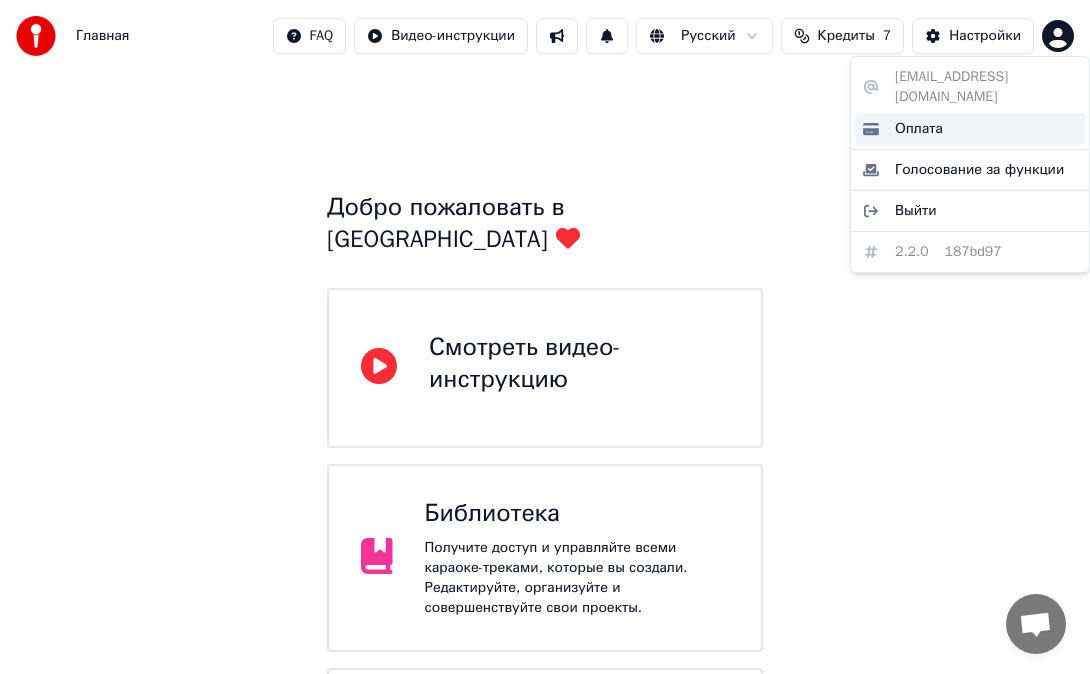click on "Оплата" at bounding box center (970, 129) 